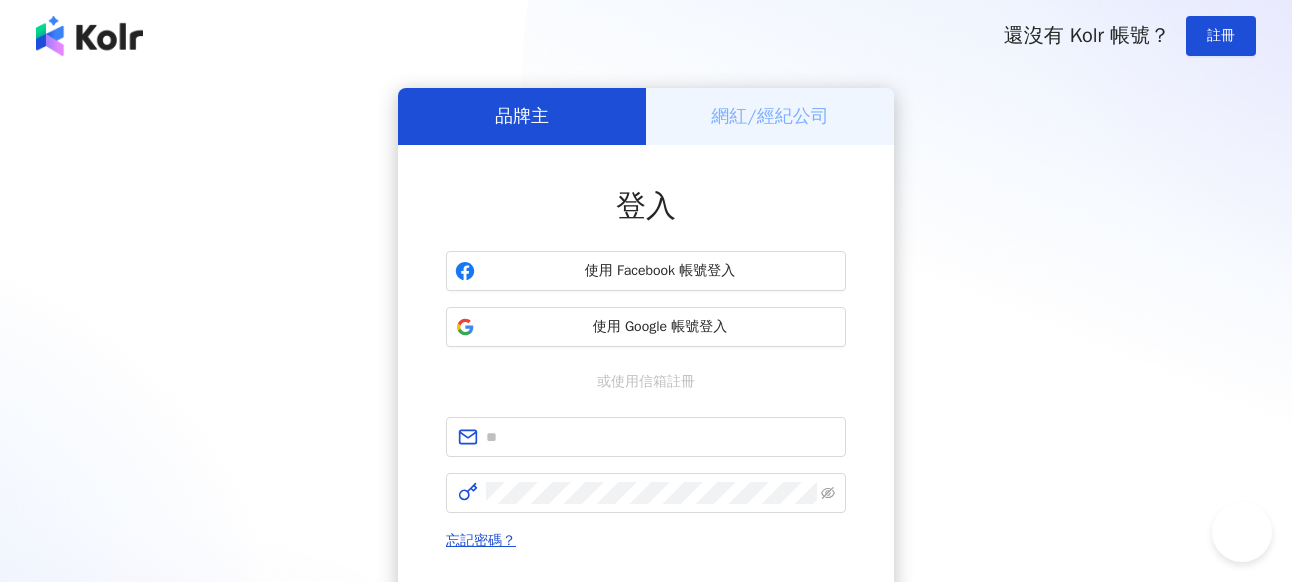 scroll, scrollTop: 0, scrollLeft: 0, axis: both 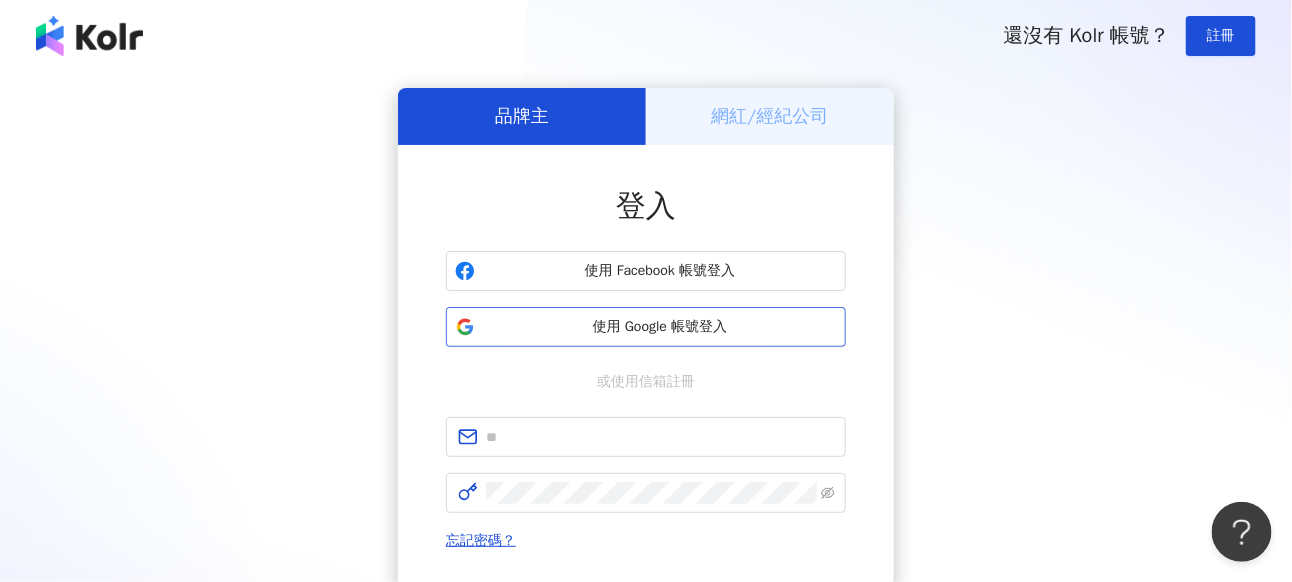 click on "使用 Google 帳號登入" at bounding box center (646, 327) 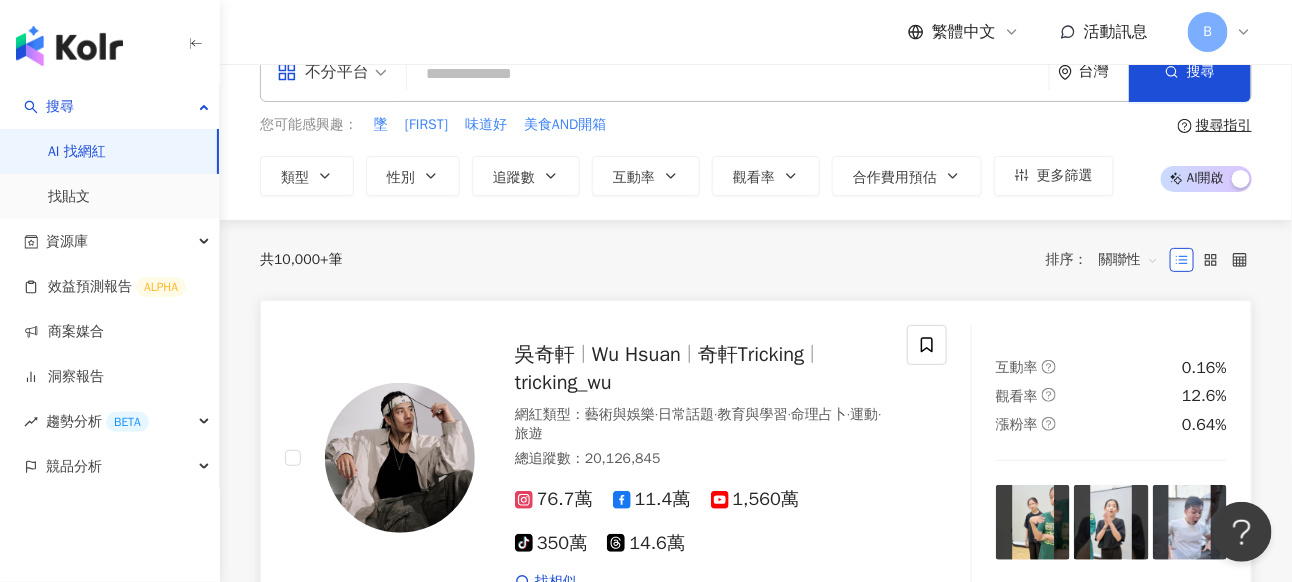 scroll, scrollTop: 0, scrollLeft: 0, axis: both 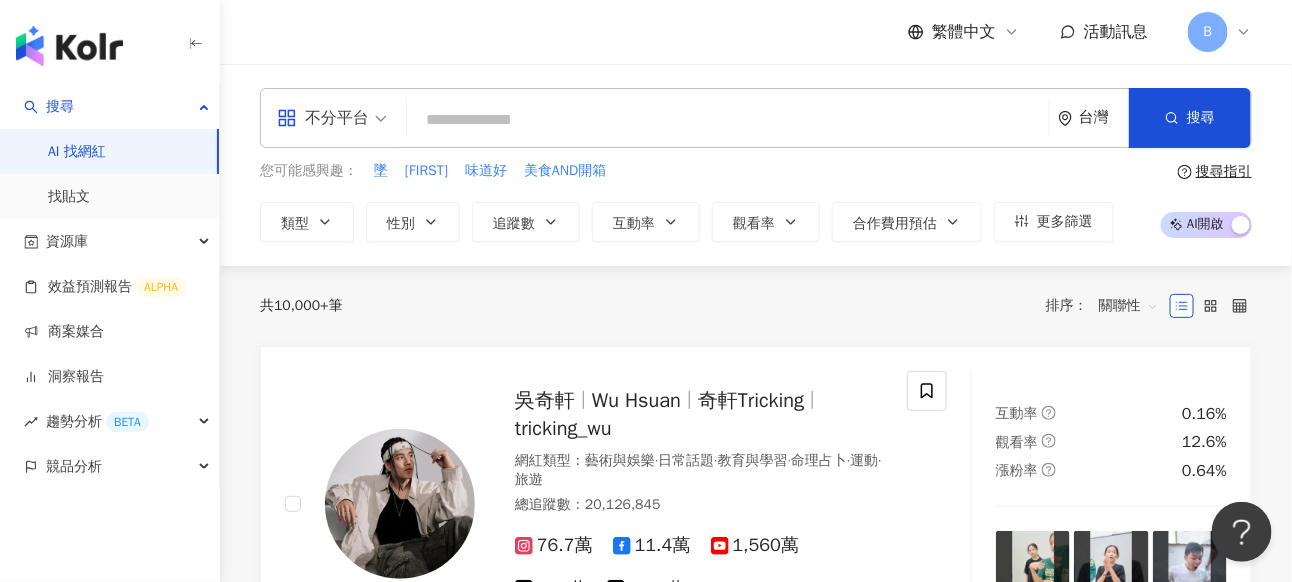 click at bounding box center [728, 120] 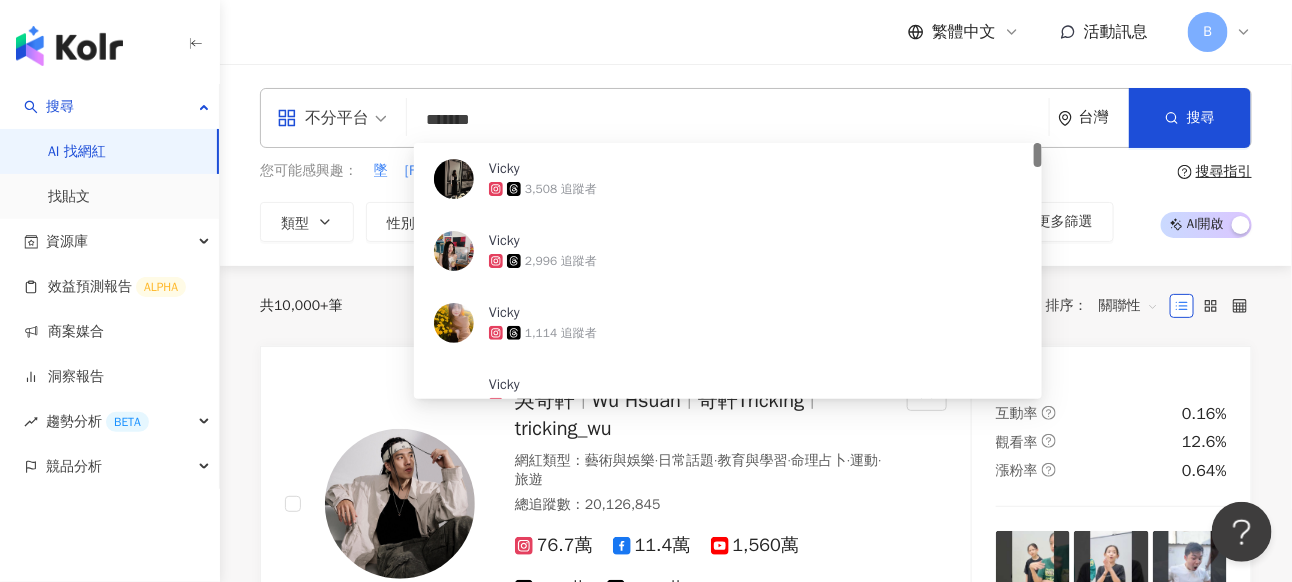 type on "*******" 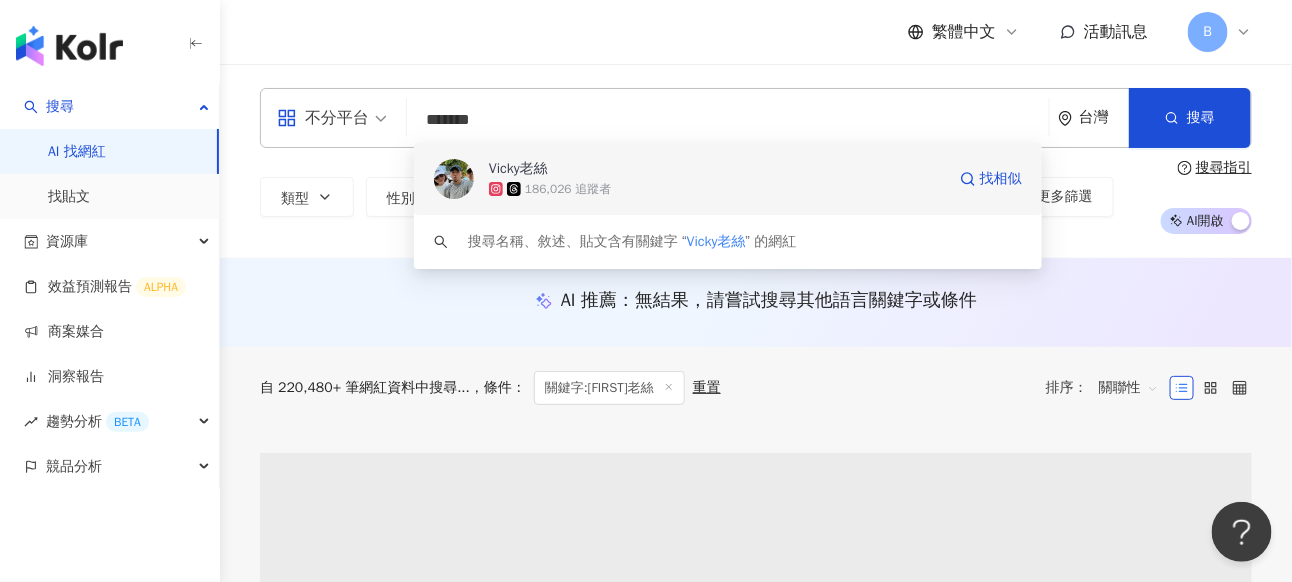 click on "Vicky老絲" at bounding box center (717, 169) 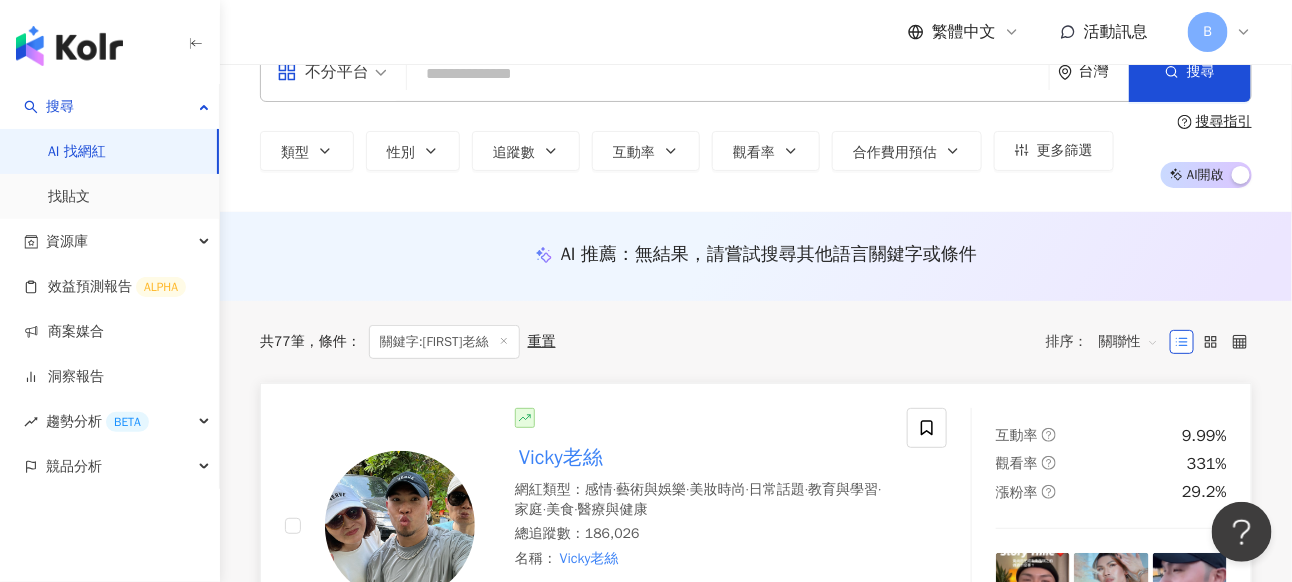 scroll, scrollTop: 0, scrollLeft: 0, axis: both 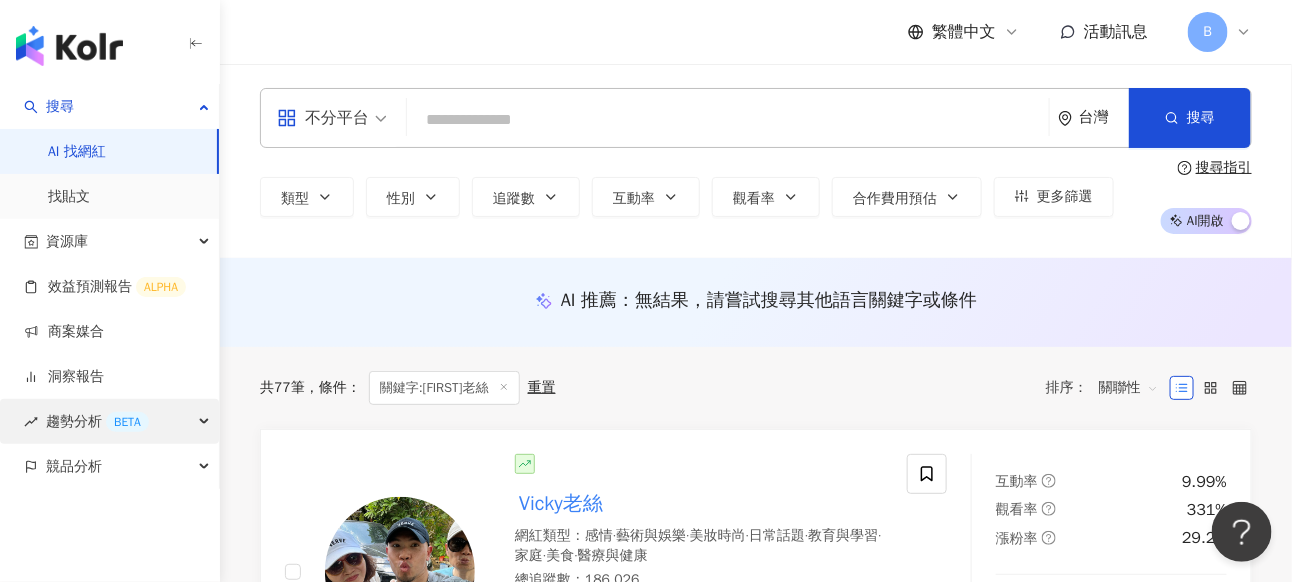 click on "趨勢分析 BETA" at bounding box center [97, 421] 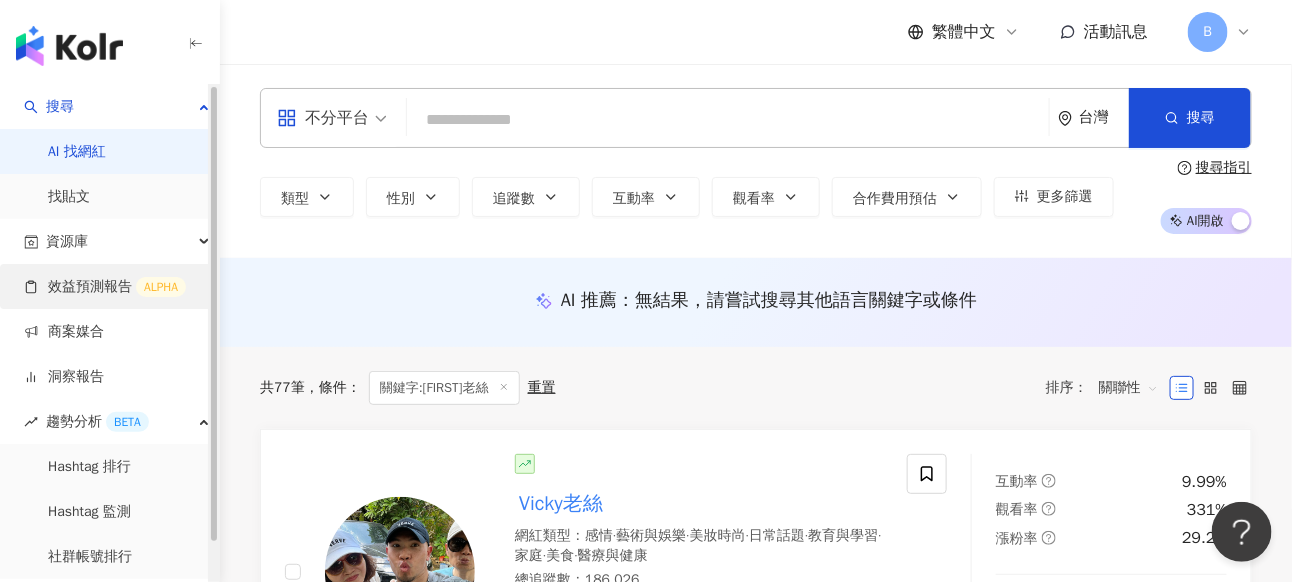 click on "效益預測報告 ALPHA" at bounding box center (105, 287) 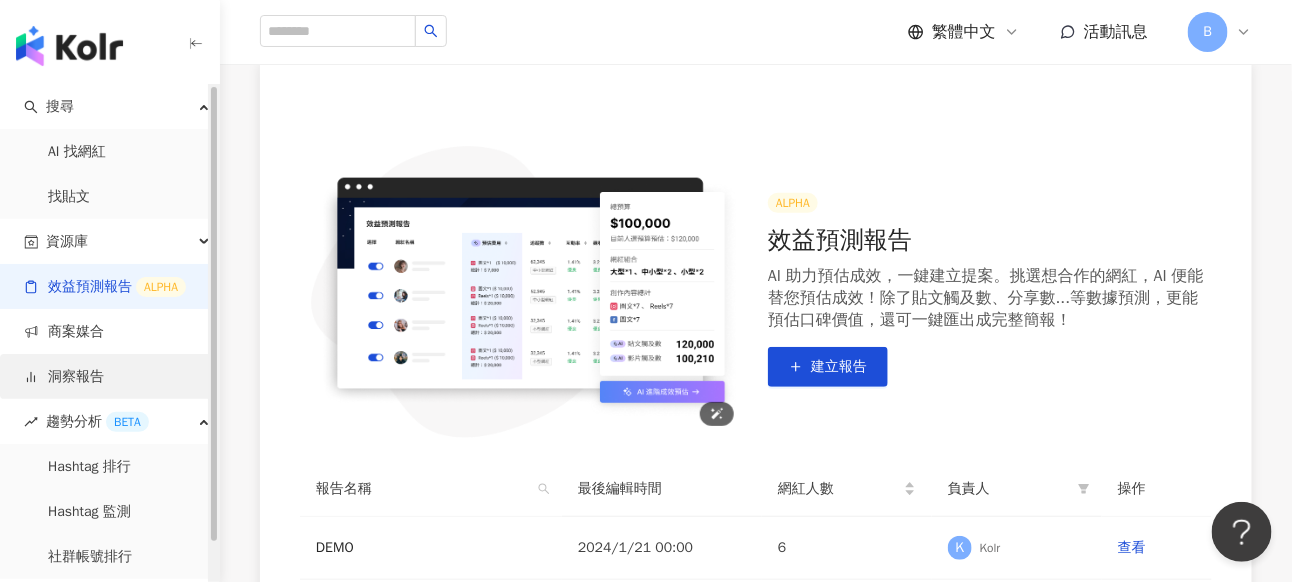 scroll, scrollTop: 200, scrollLeft: 0, axis: vertical 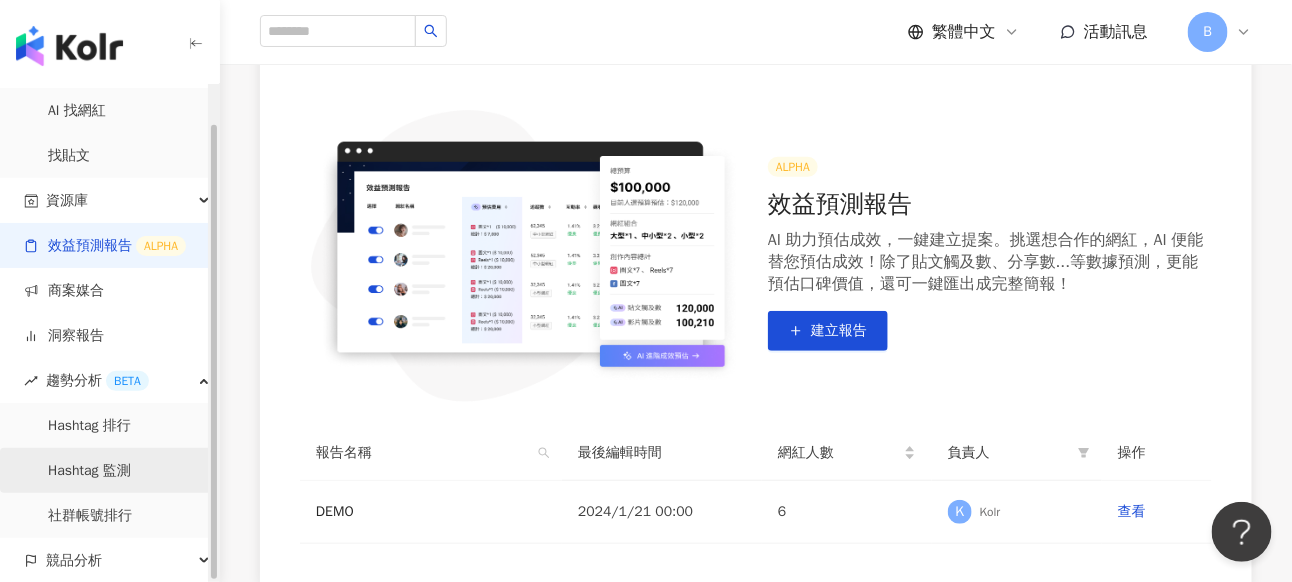 click on "Hashtag 監測" at bounding box center (89, 471) 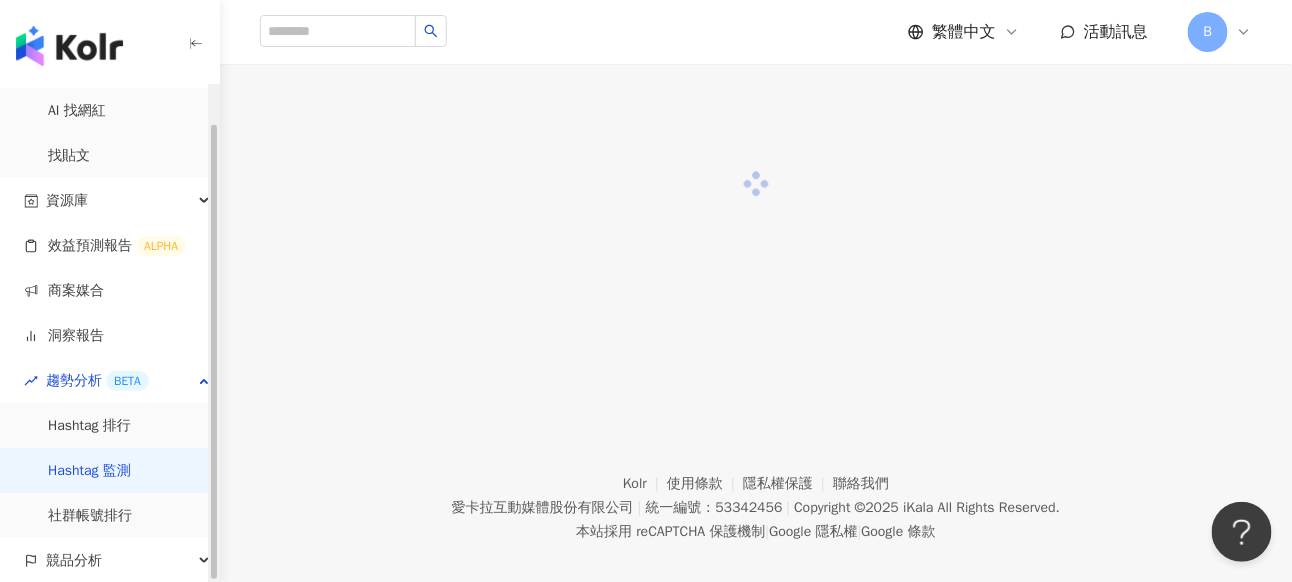 scroll, scrollTop: 0, scrollLeft: 0, axis: both 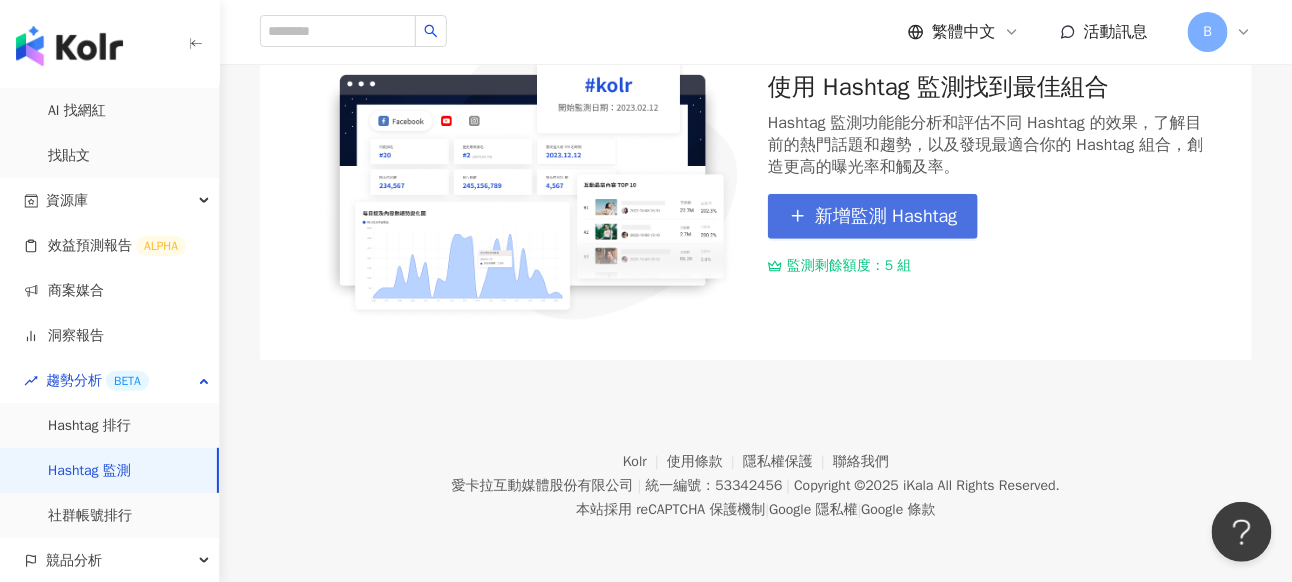 click on "新增監測 Hashtag" at bounding box center [886, 217] 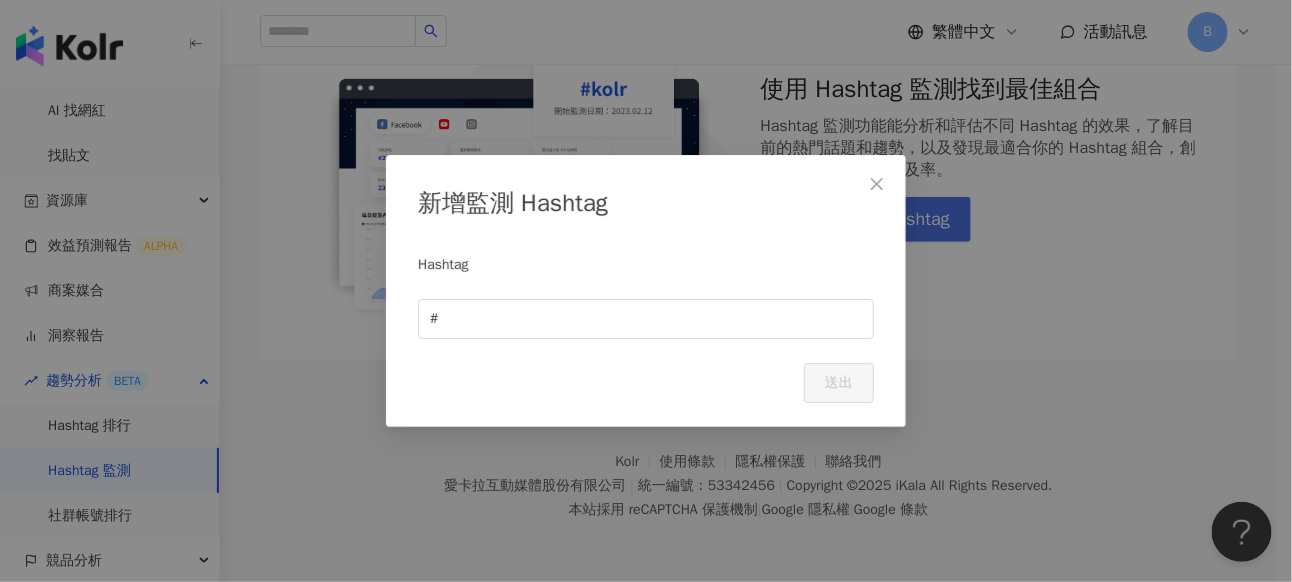 scroll, scrollTop: 241, scrollLeft: 0, axis: vertical 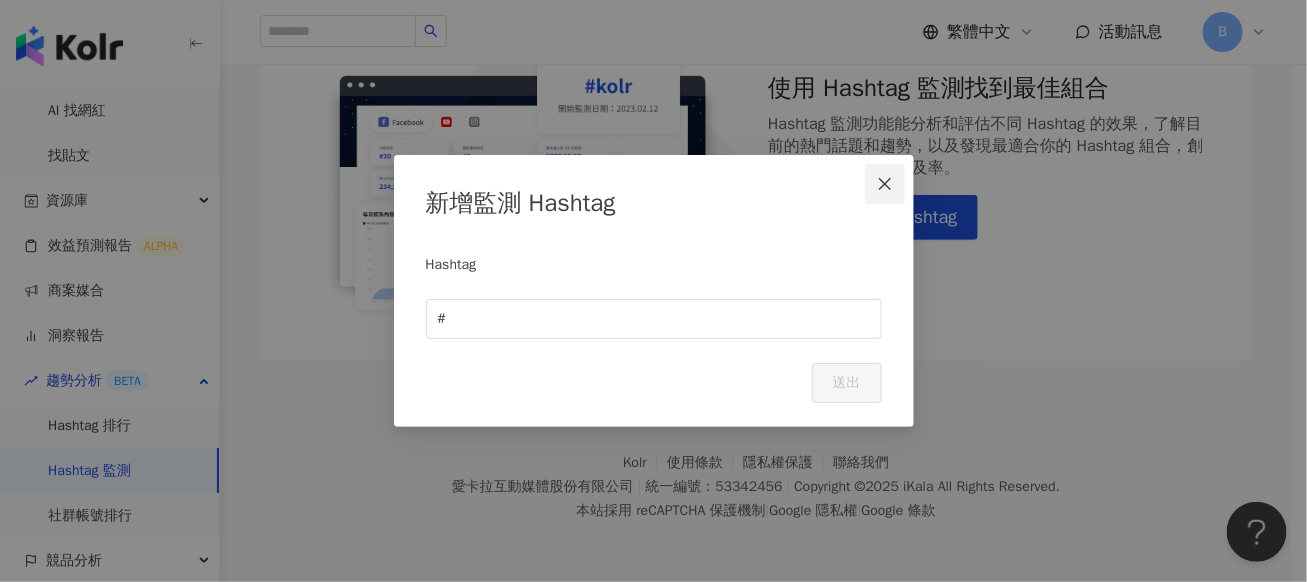 click at bounding box center (885, 184) 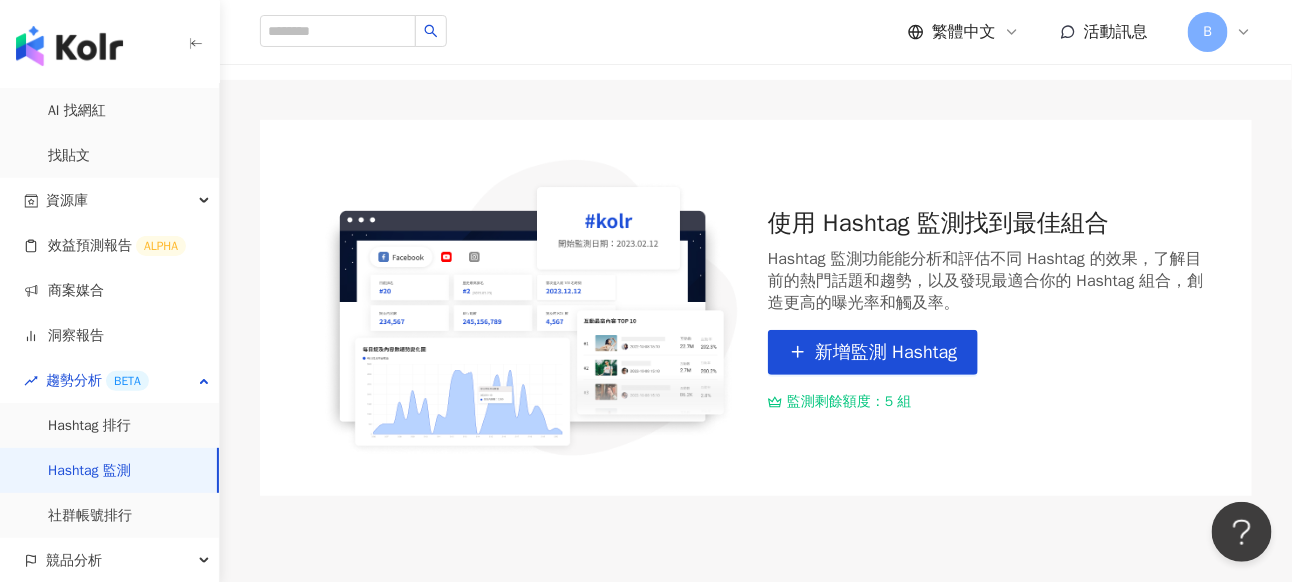 scroll, scrollTop: 0, scrollLeft: 0, axis: both 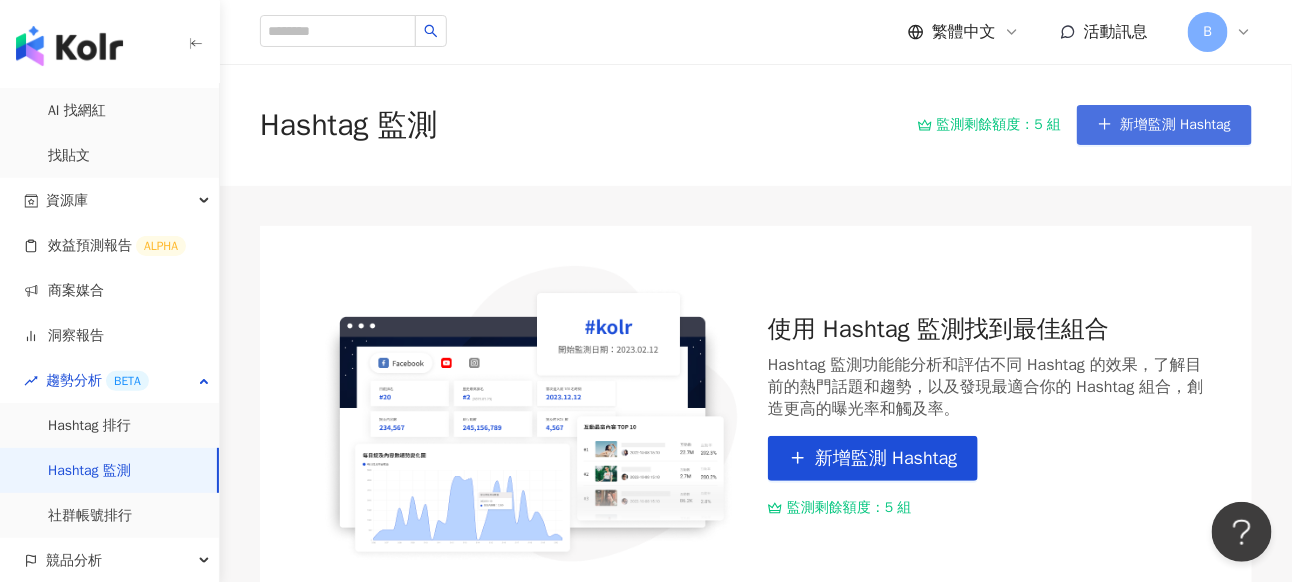 click on "新增監測 Hashtag" at bounding box center [1175, 125] 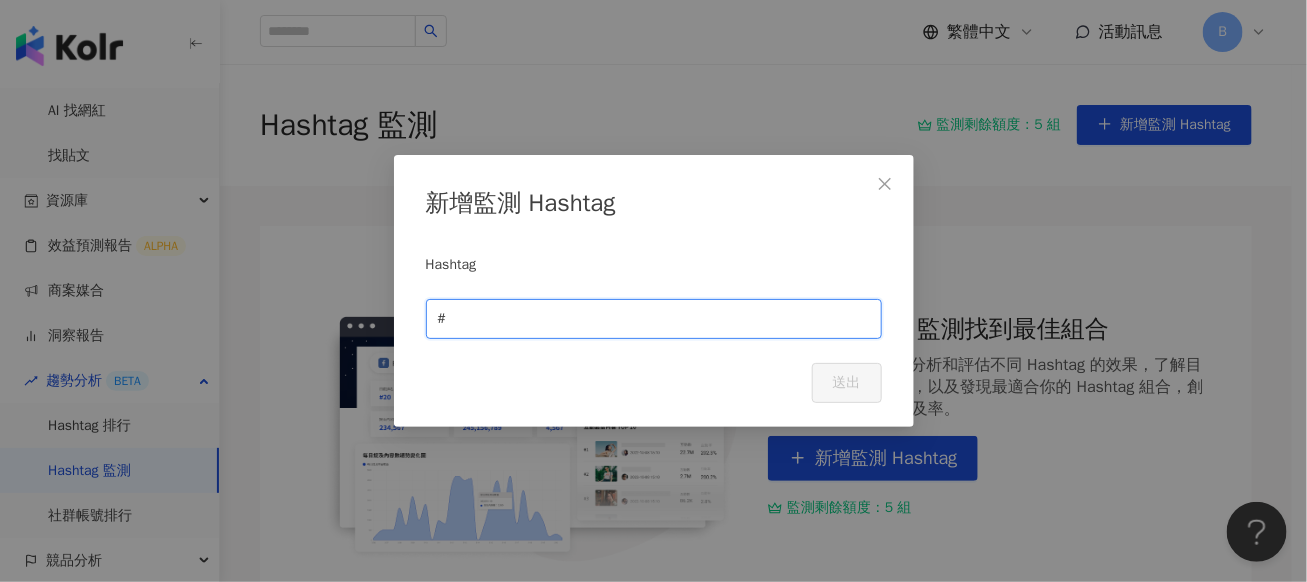 click at bounding box center (660, 319) 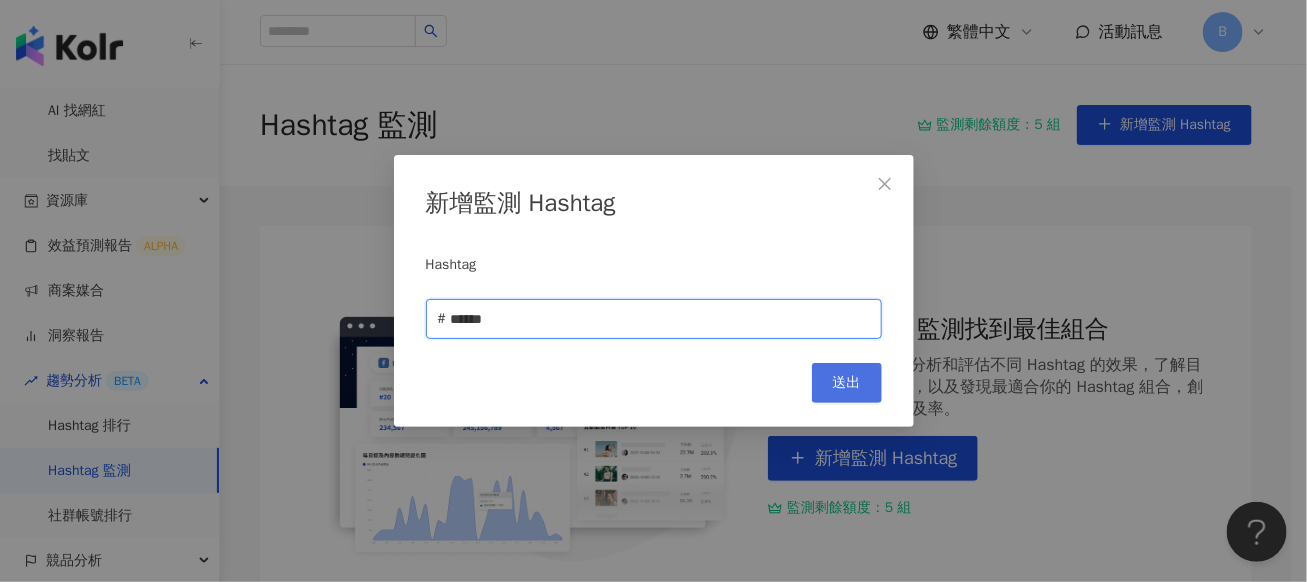 type on "******" 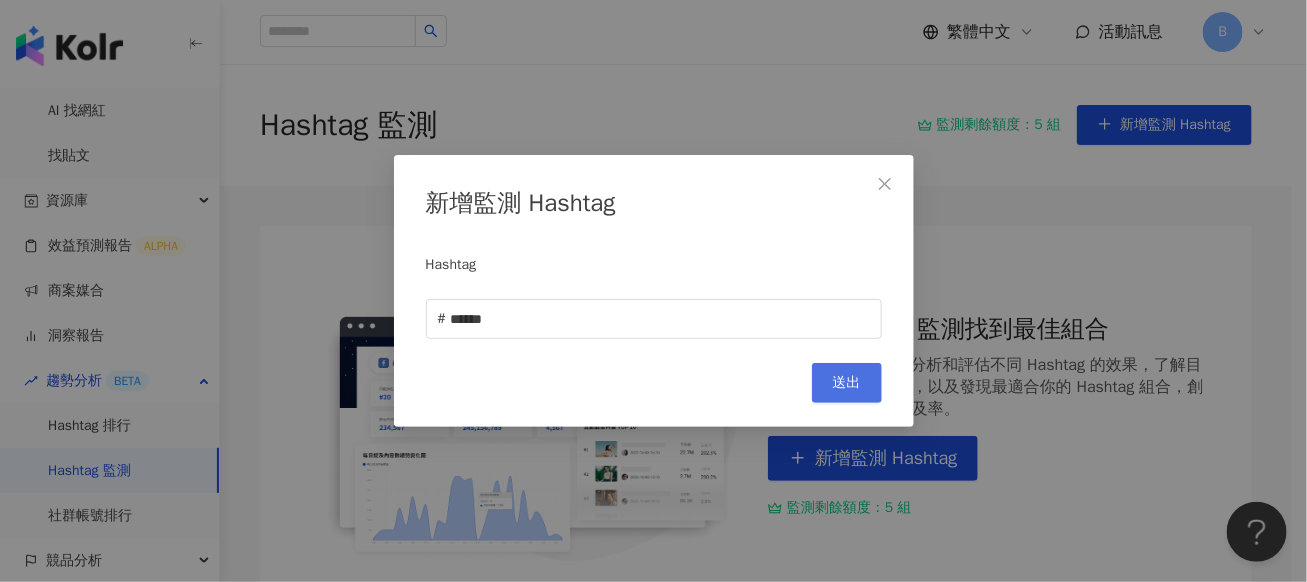 click on "送出" at bounding box center [847, 383] 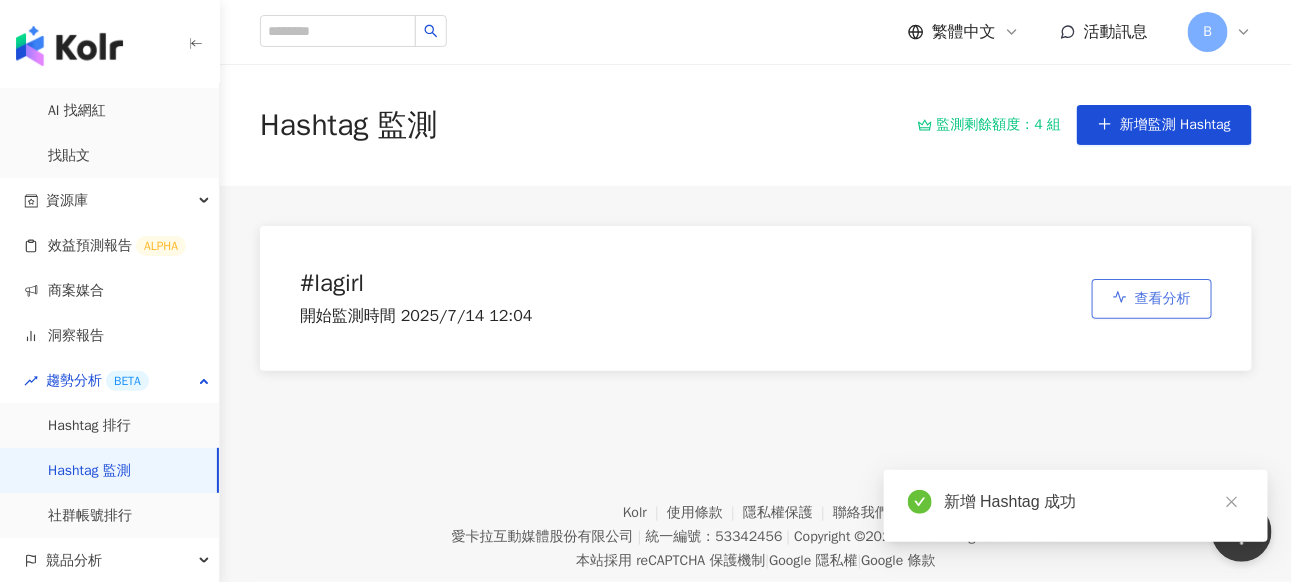 click on "查看分析" at bounding box center [1152, 299] 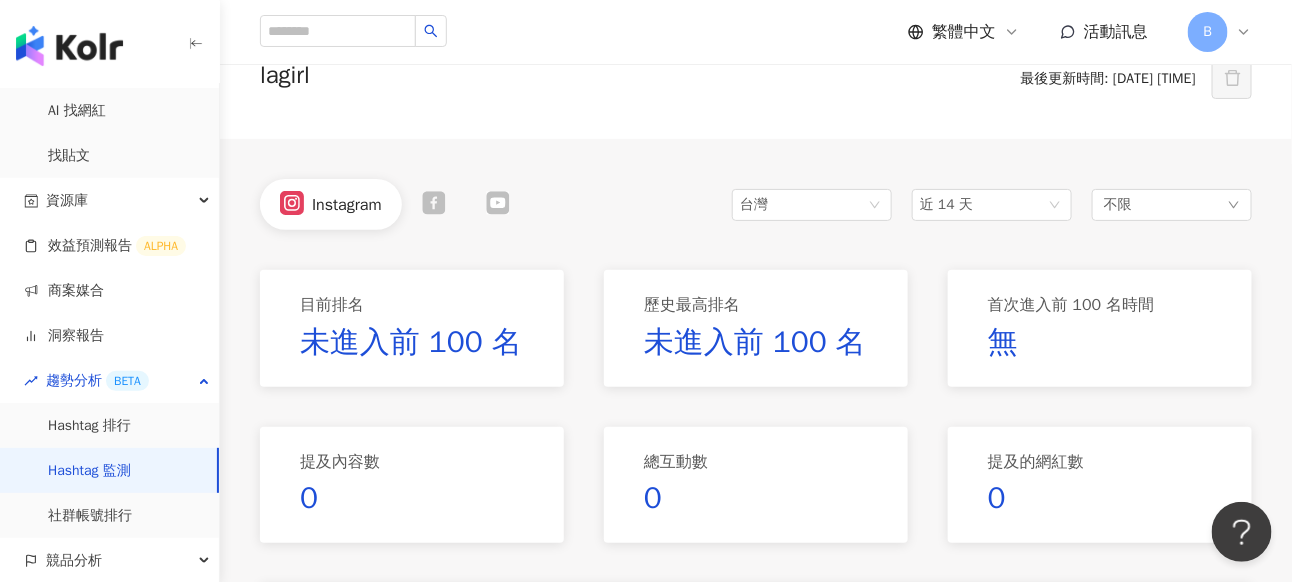 scroll, scrollTop: 0, scrollLeft: 0, axis: both 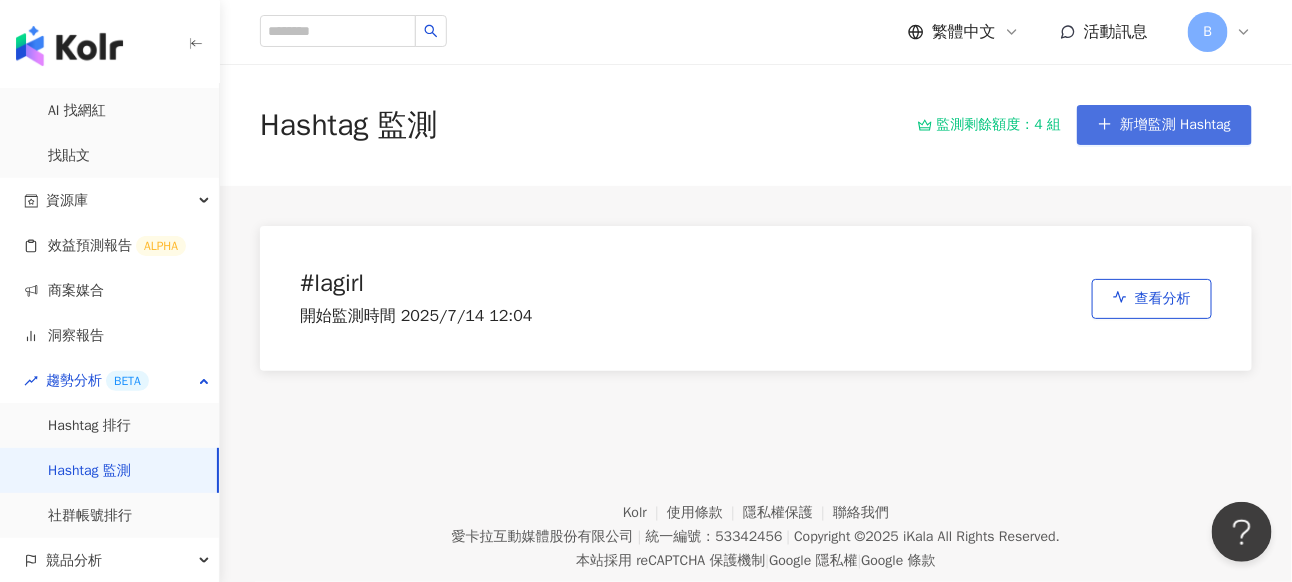click on "新增監測 Hashtag" at bounding box center [1175, 125] 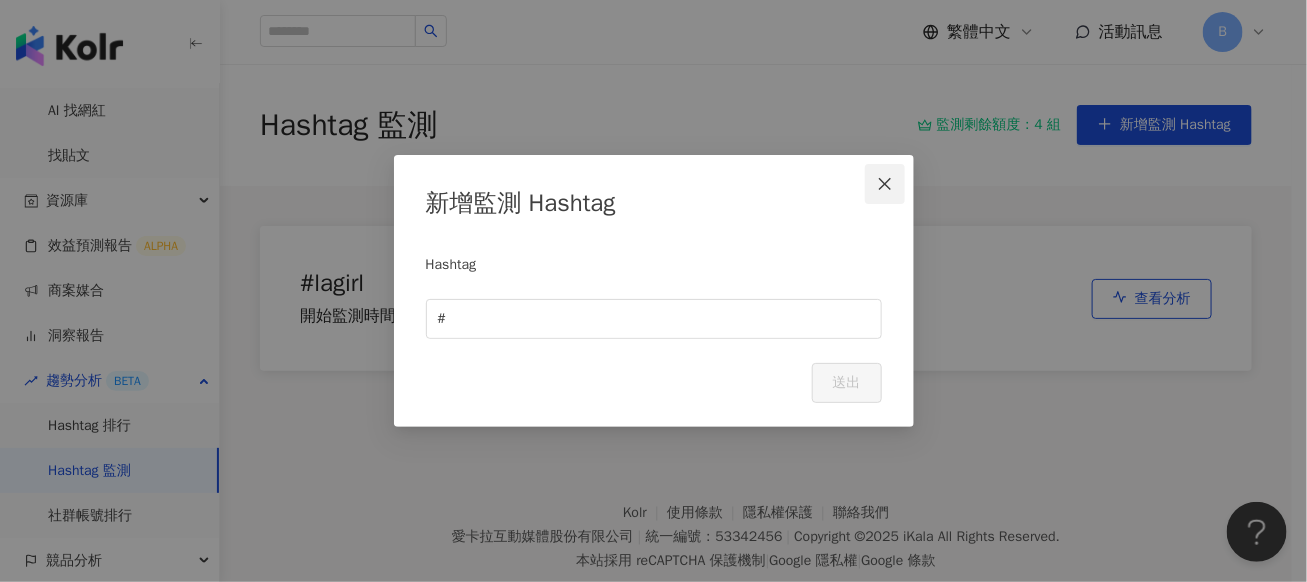 click at bounding box center [885, 184] 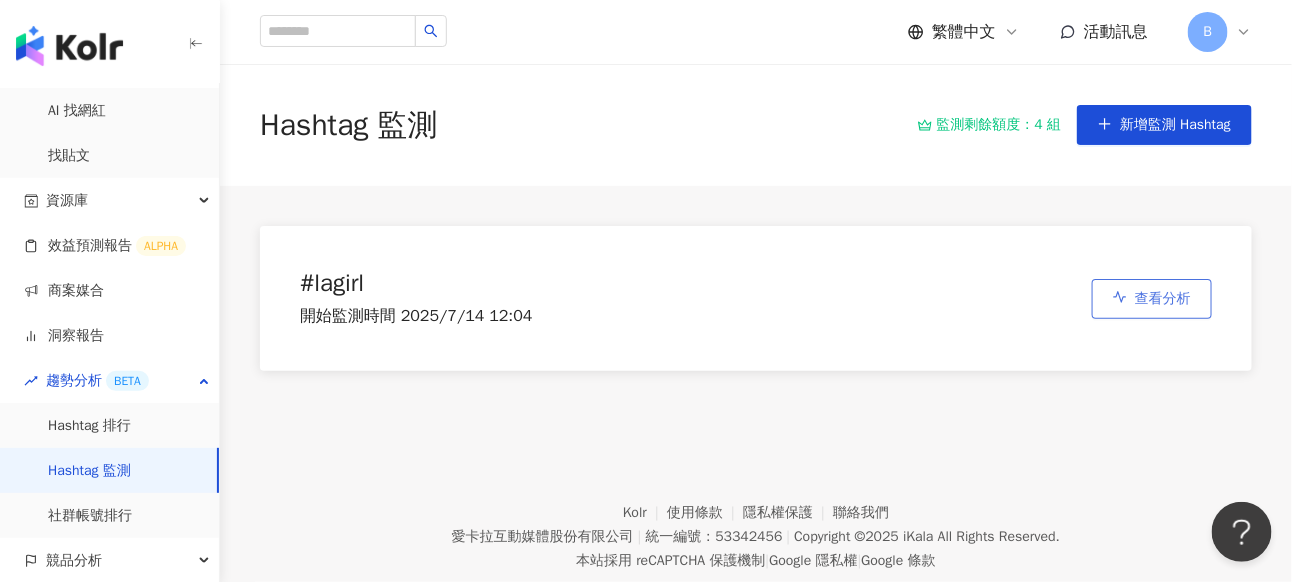 click on "查看分析" at bounding box center (1163, 299) 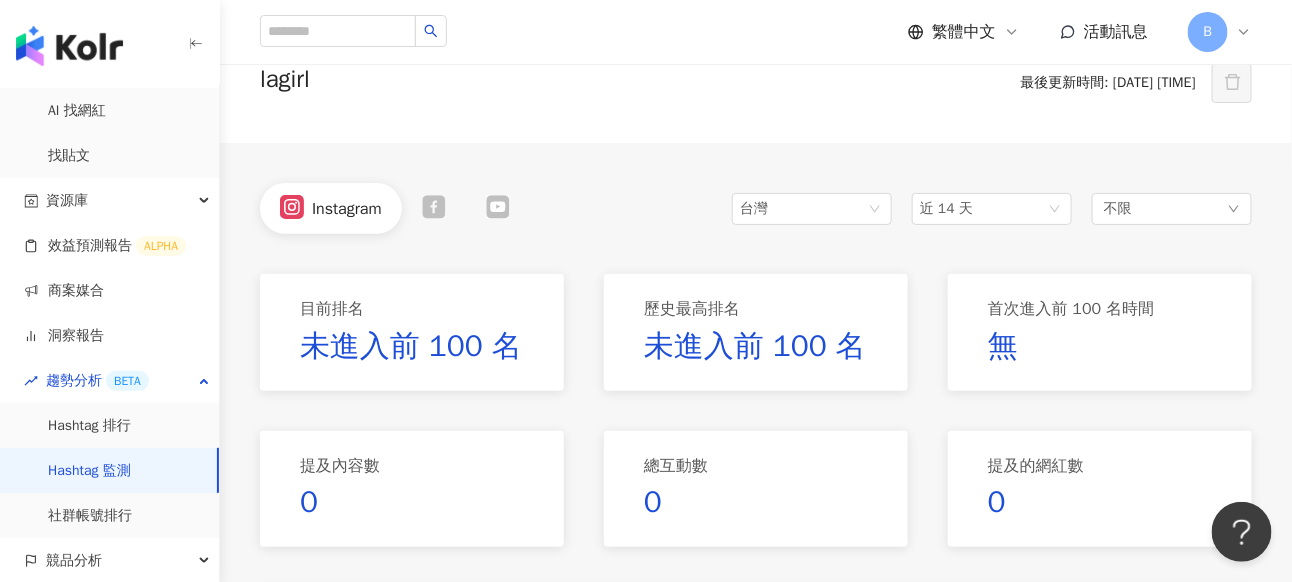 scroll, scrollTop: 0, scrollLeft: 0, axis: both 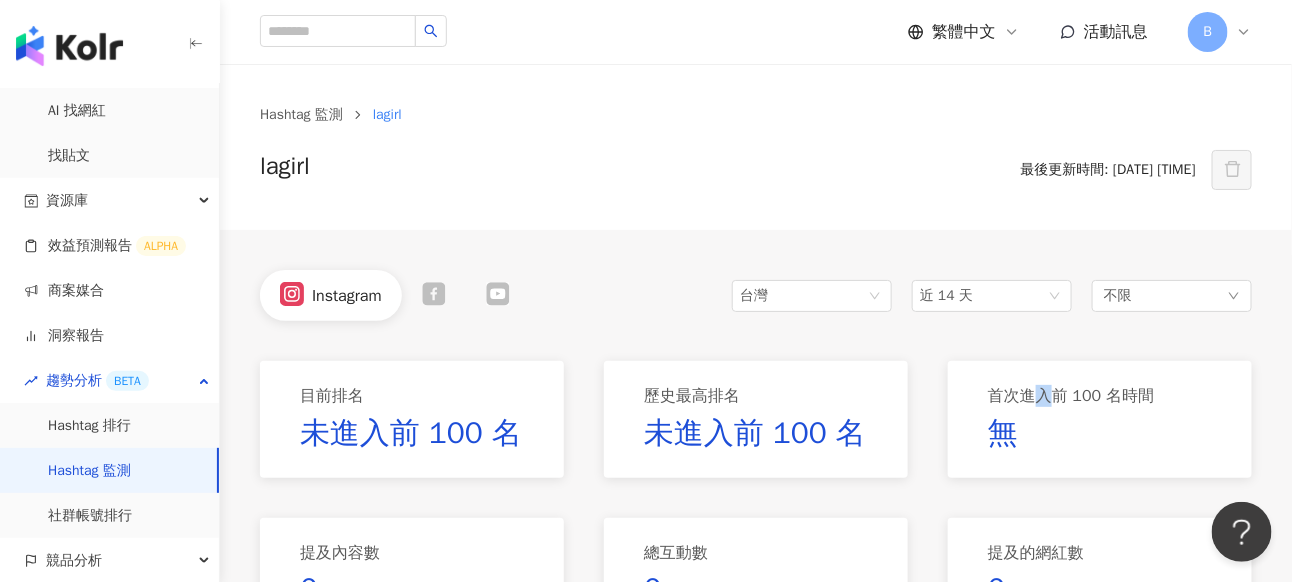 click on "首次進入前 100 名時間" at bounding box center (1071, 396) 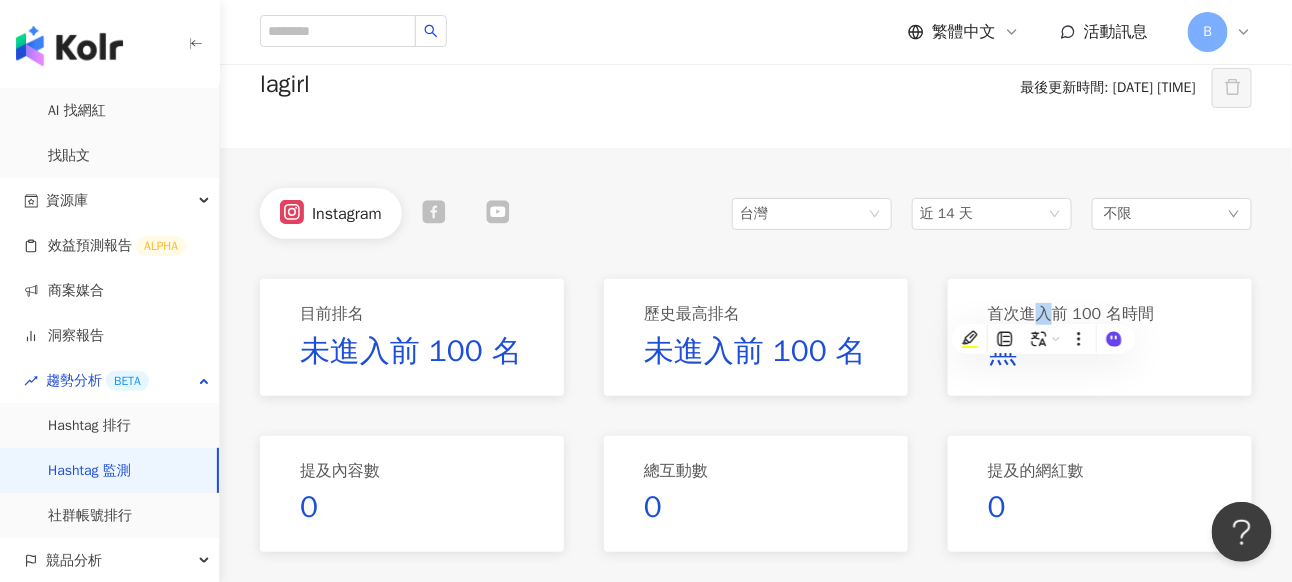 scroll, scrollTop: 0, scrollLeft: 0, axis: both 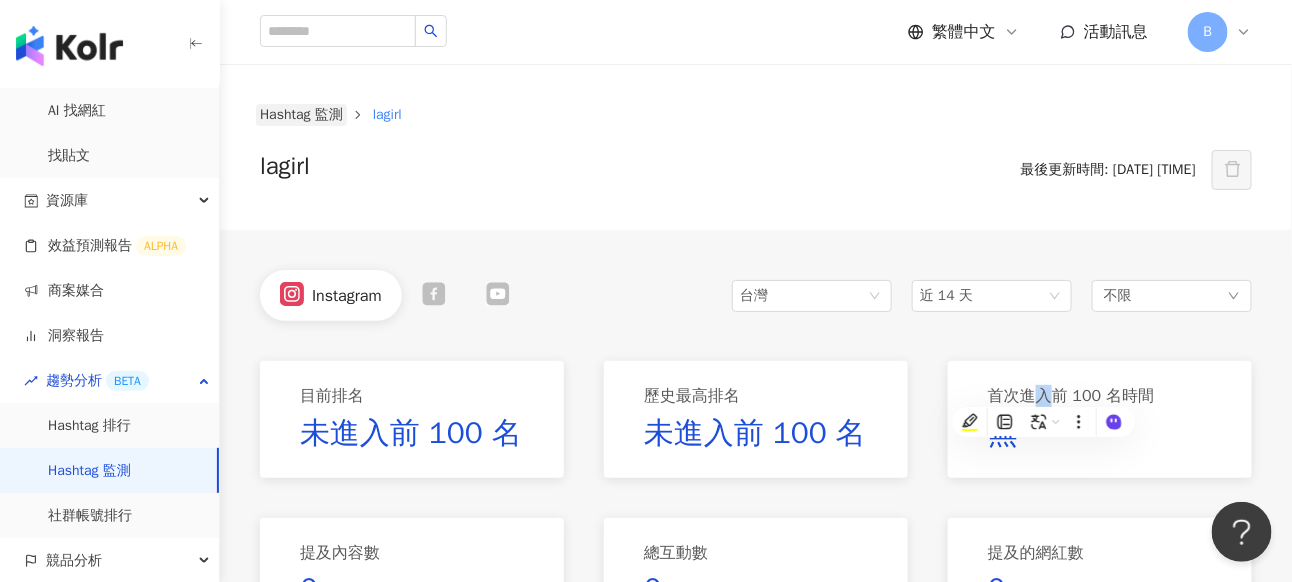 click on "Hashtag 監測" at bounding box center (301, 115) 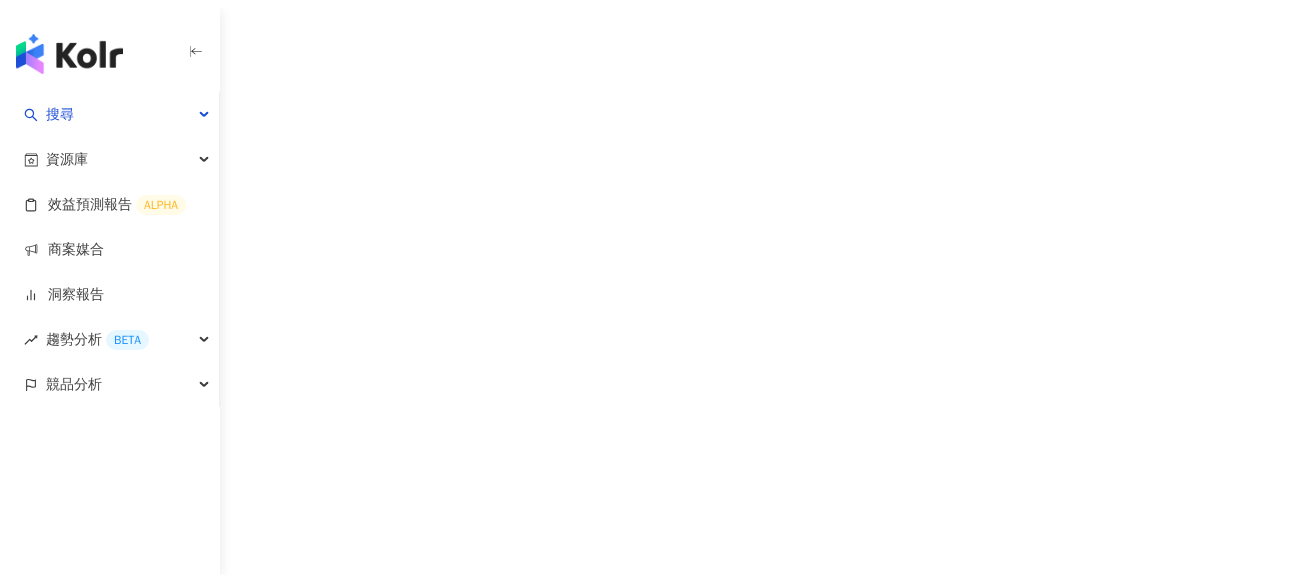 scroll, scrollTop: 0, scrollLeft: 0, axis: both 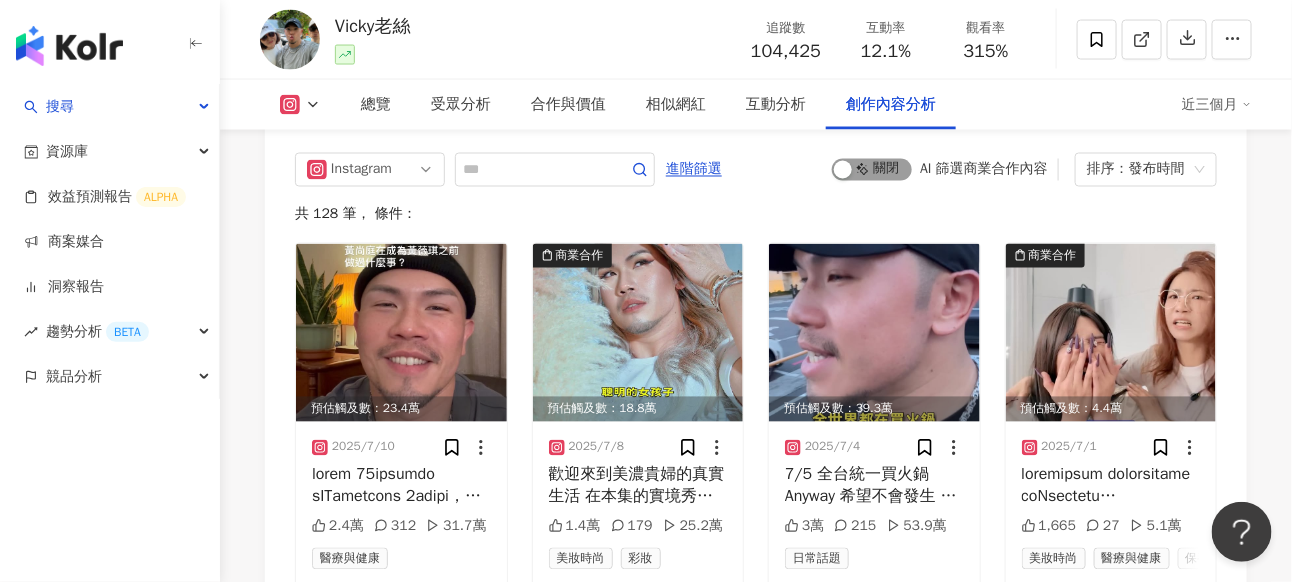 click on "啟動 關閉" at bounding box center [872, 170] 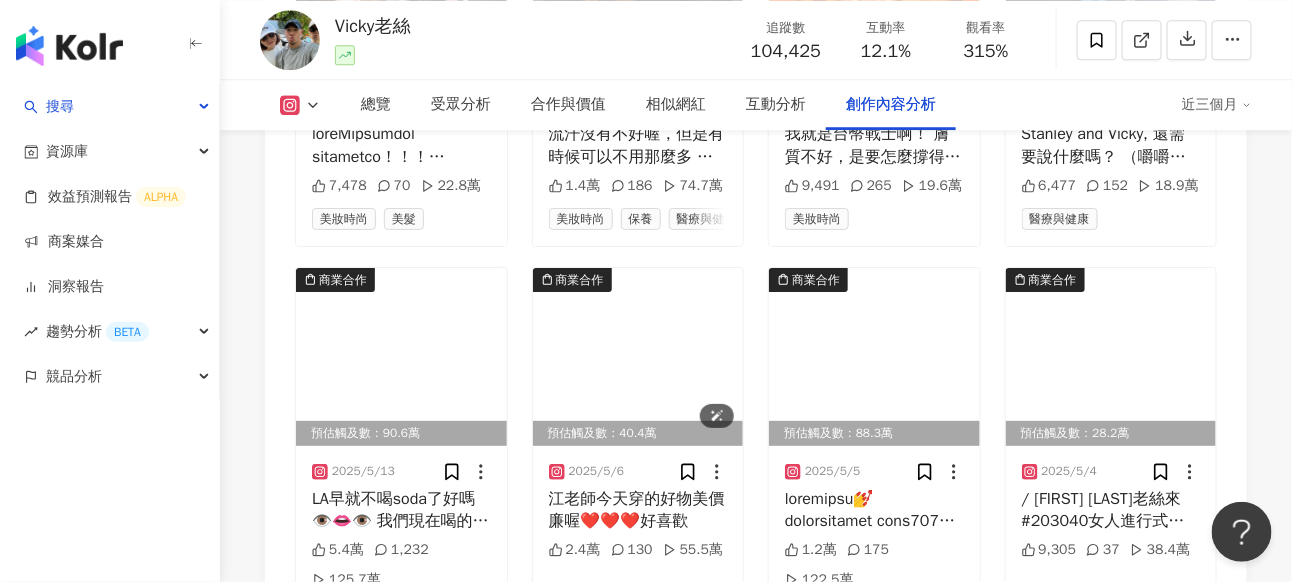 scroll, scrollTop: 6884, scrollLeft: 0, axis: vertical 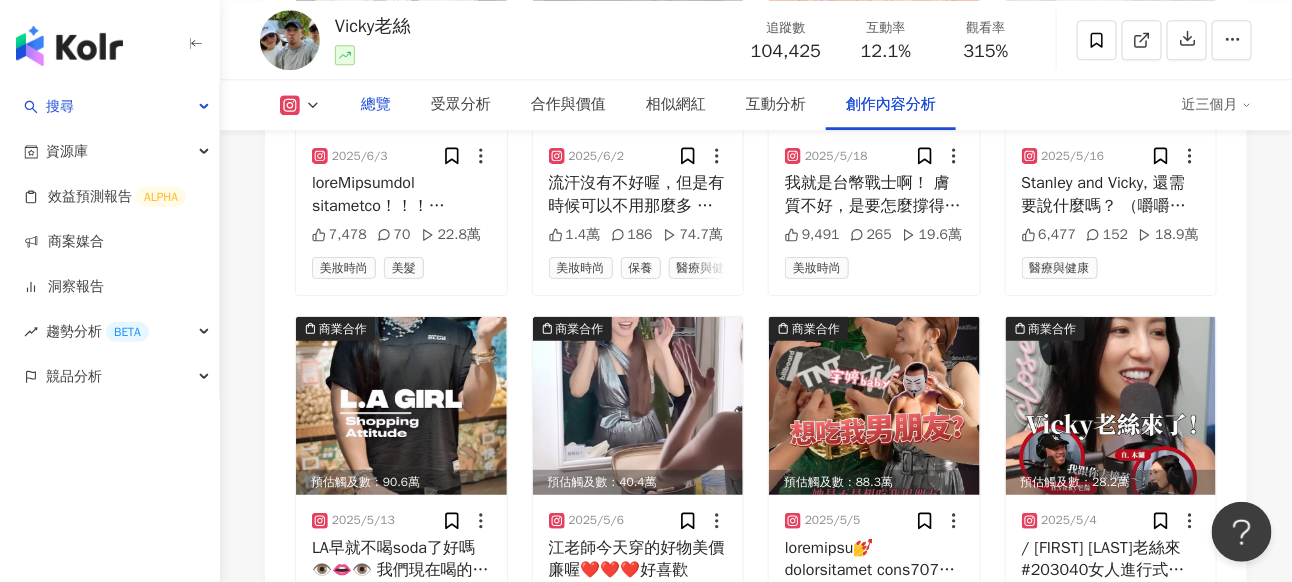 click on "總覽" at bounding box center (376, 105) 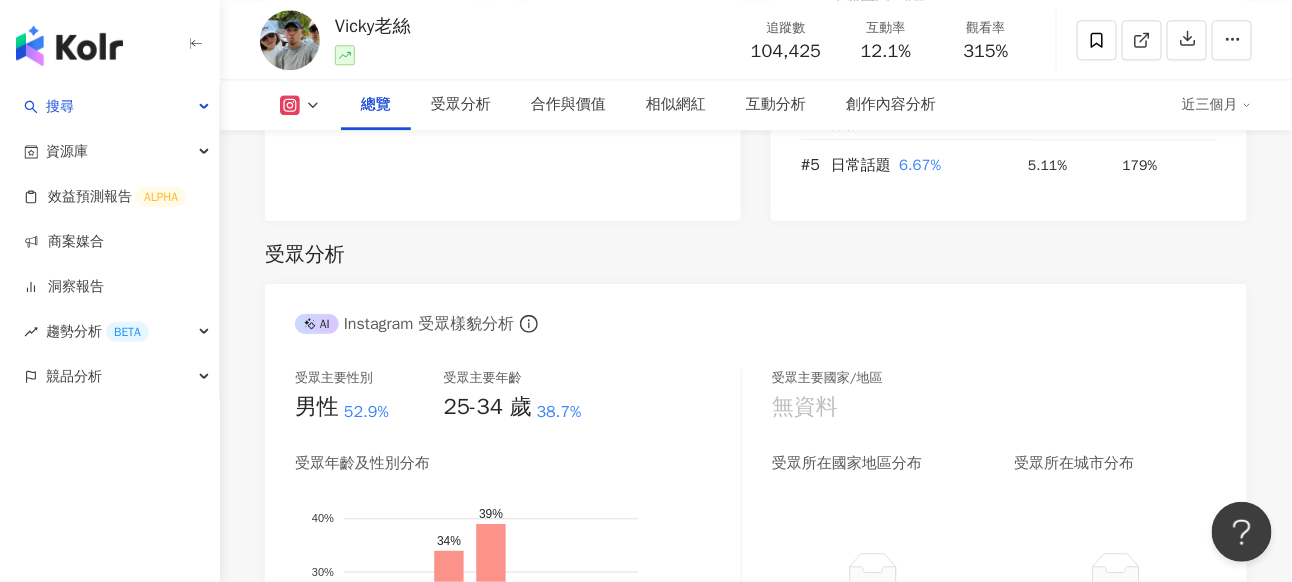 scroll, scrollTop: 1222, scrollLeft: 0, axis: vertical 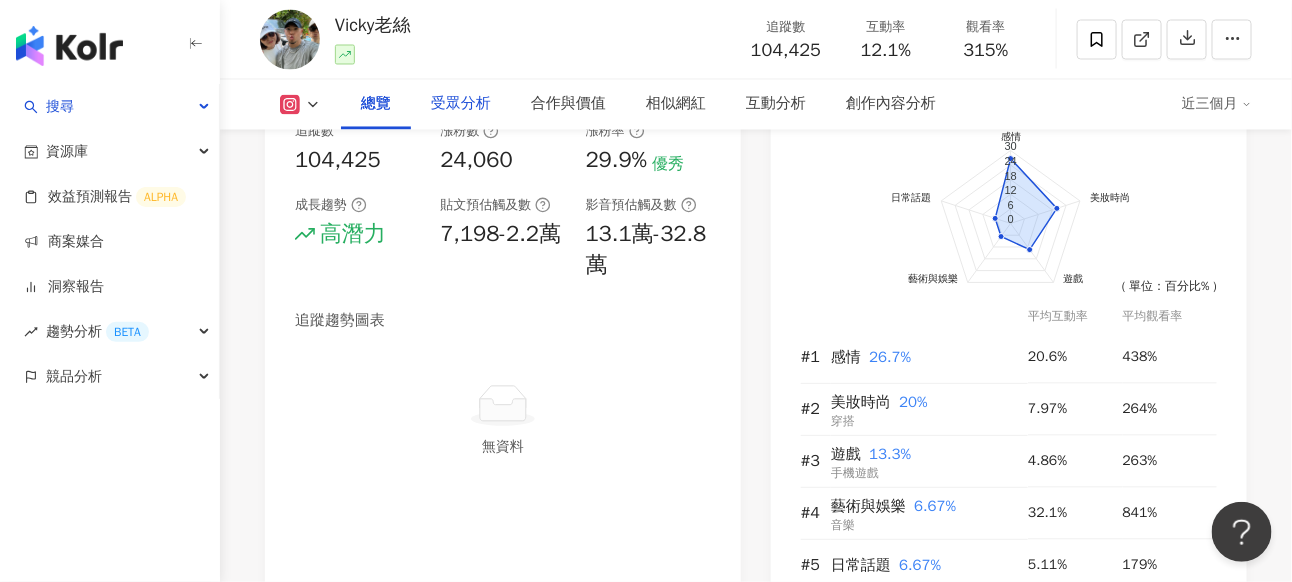 click on "受眾分析" at bounding box center (461, 105) 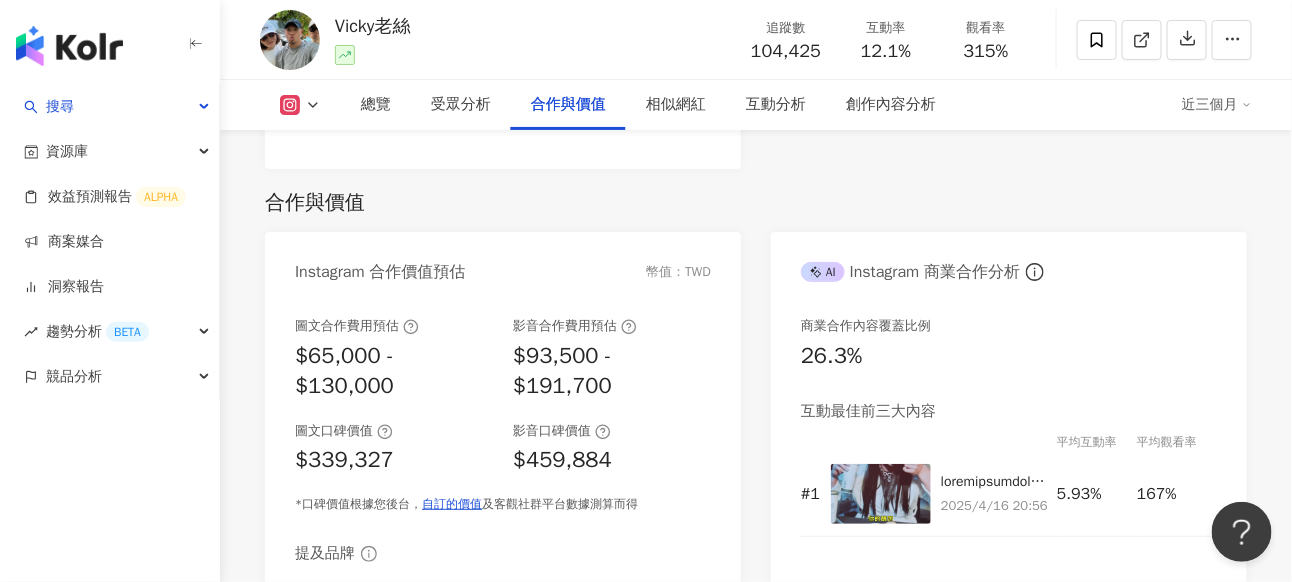 scroll, scrollTop: 2948, scrollLeft: 0, axis: vertical 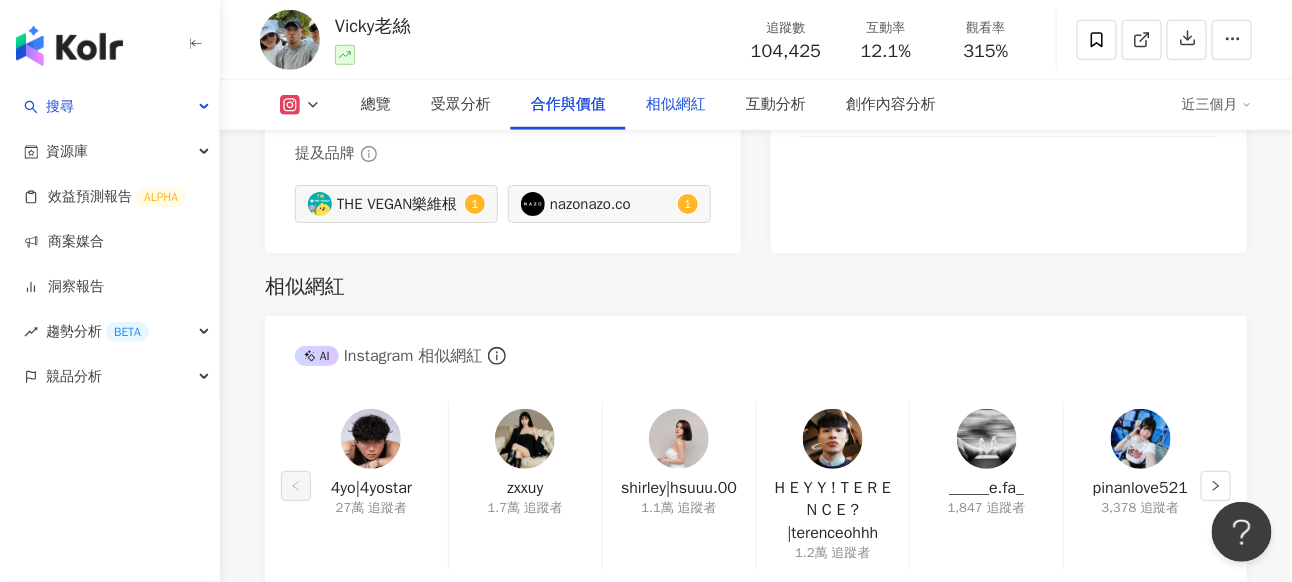 click on "相似網紅" at bounding box center [676, 105] 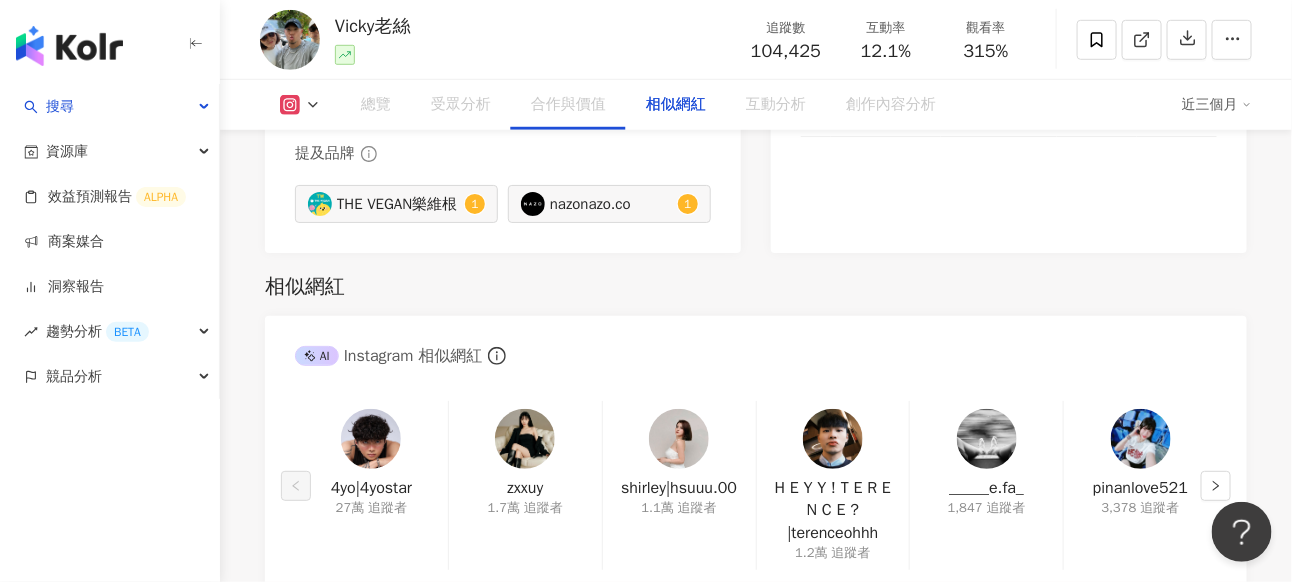 scroll, scrollTop: 3106, scrollLeft: 0, axis: vertical 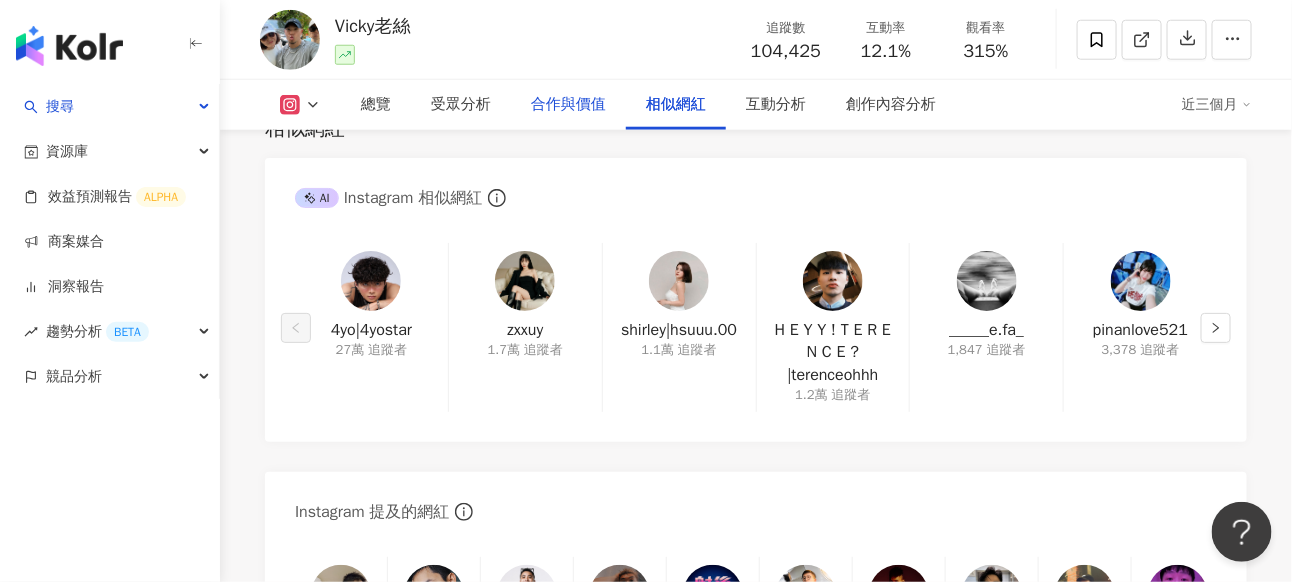 click on "合作與價值" at bounding box center [568, 105] 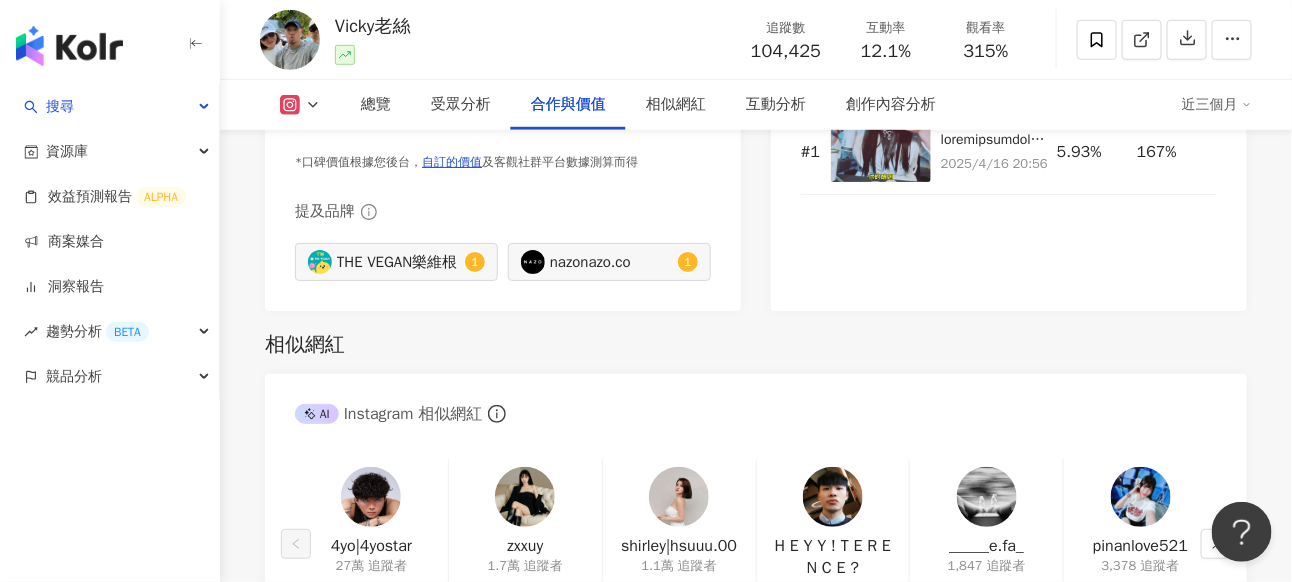 scroll, scrollTop: 2823, scrollLeft: 0, axis: vertical 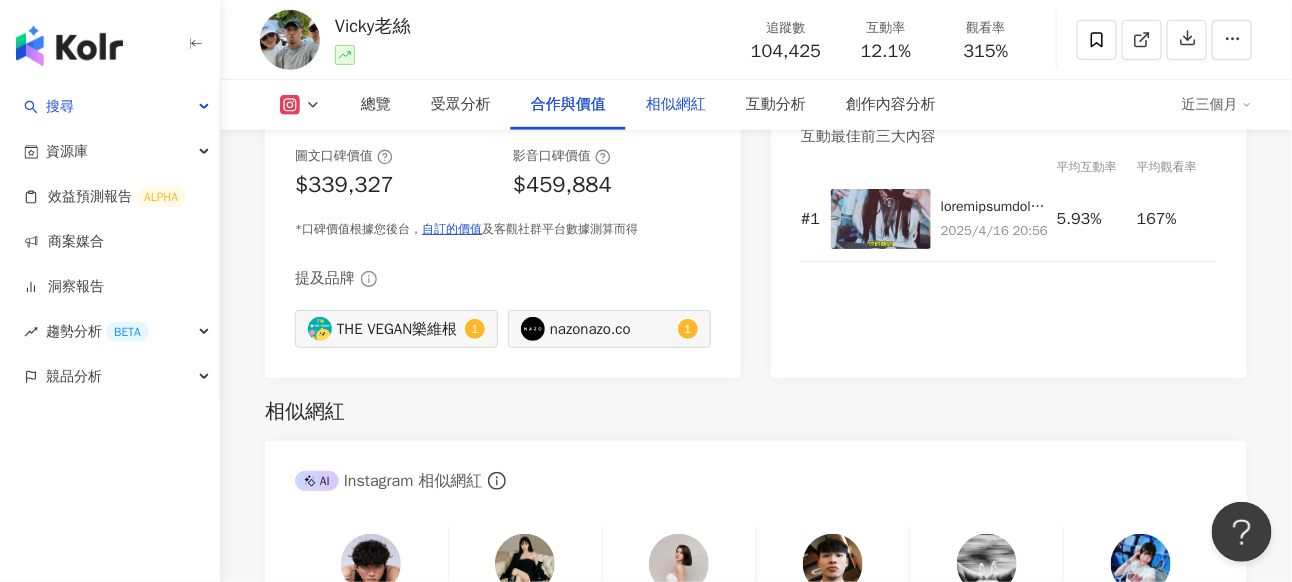 click on "相似網紅" at bounding box center [676, 105] 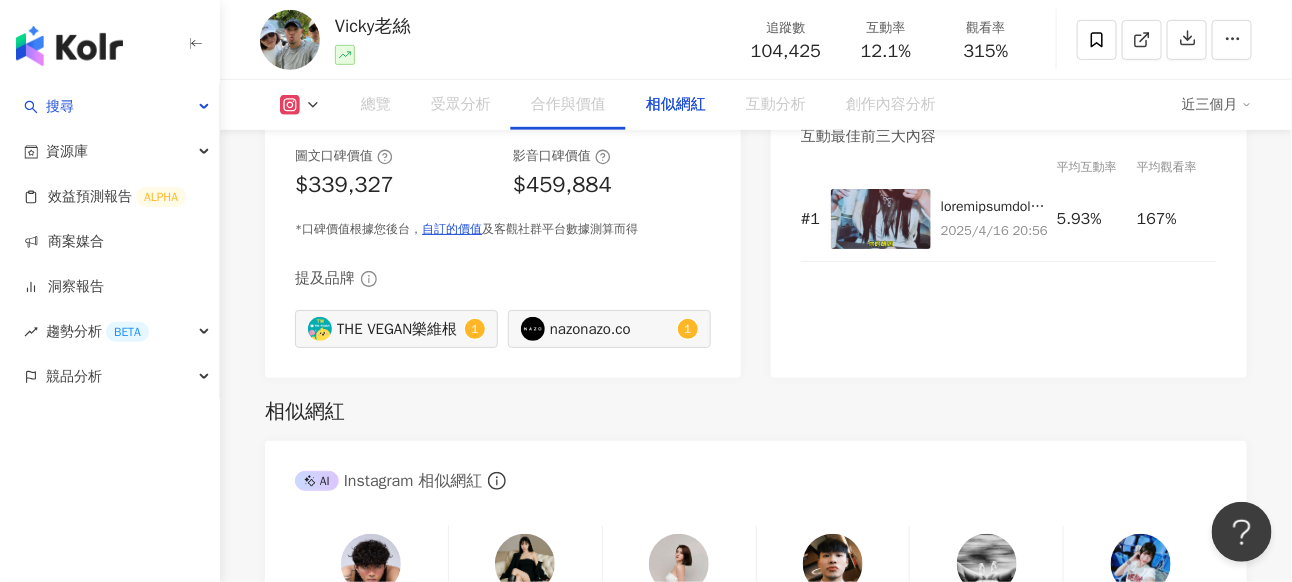 scroll, scrollTop: 3106, scrollLeft: 0, axis: vertical 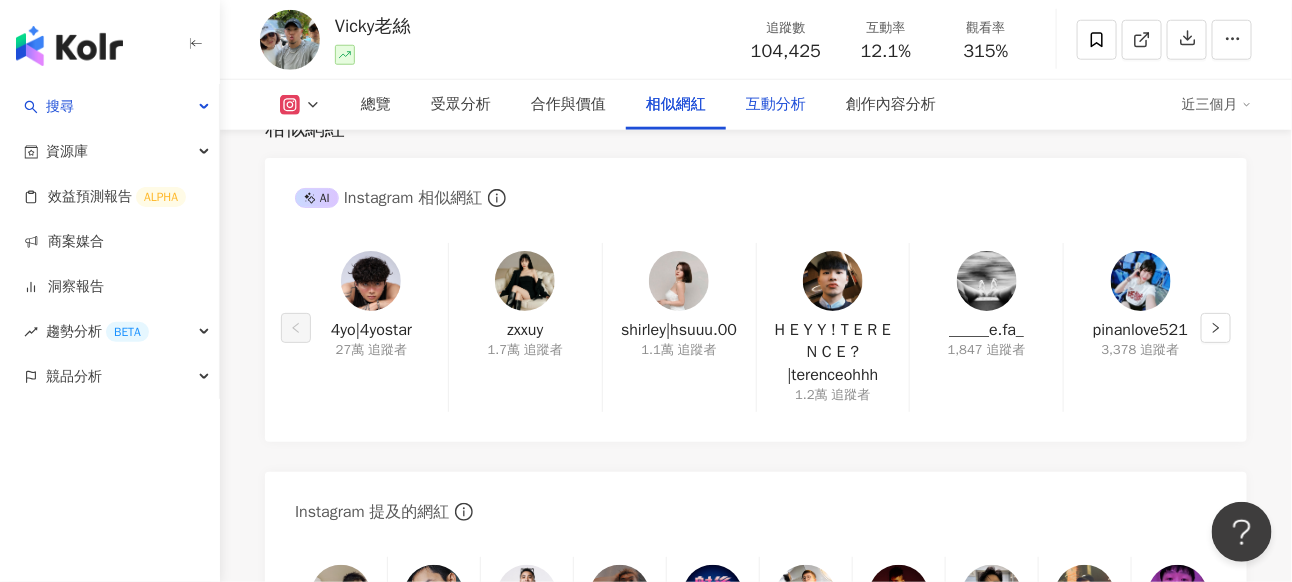 click on "互動分析" at bounding box center [776, 105] 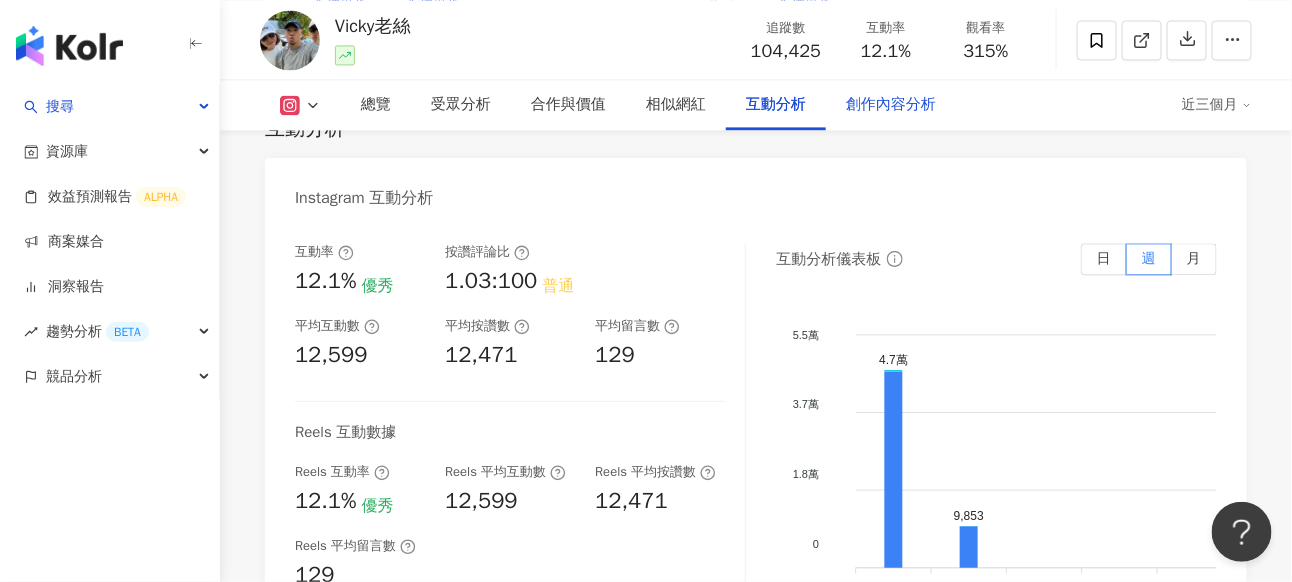 click on "創作內容分析" at bounding box center (891, 105) 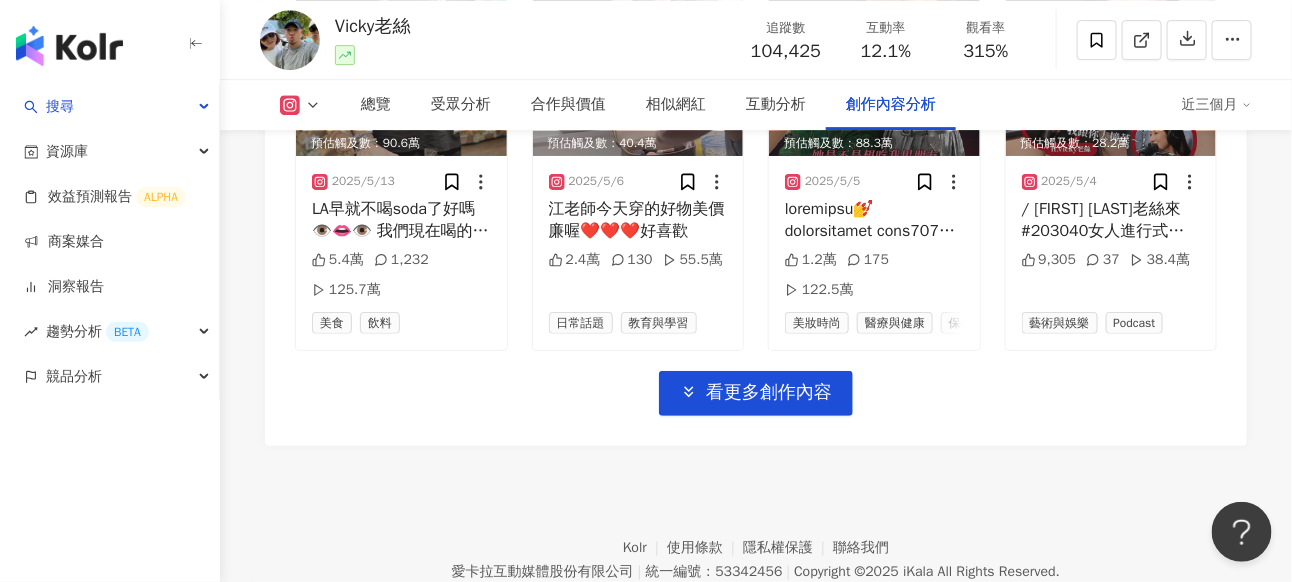 scroll, scrollTop: 7244, scrollLeft: 0, axis: vertical 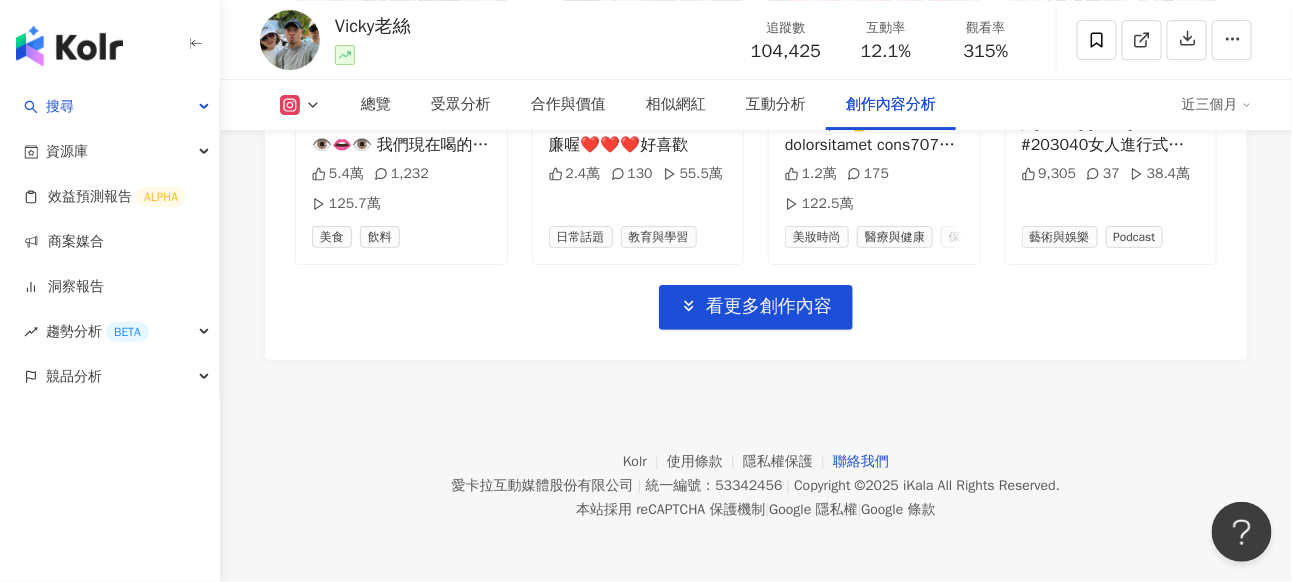 click on "聯絡我們" at bounding box center [861, 461] 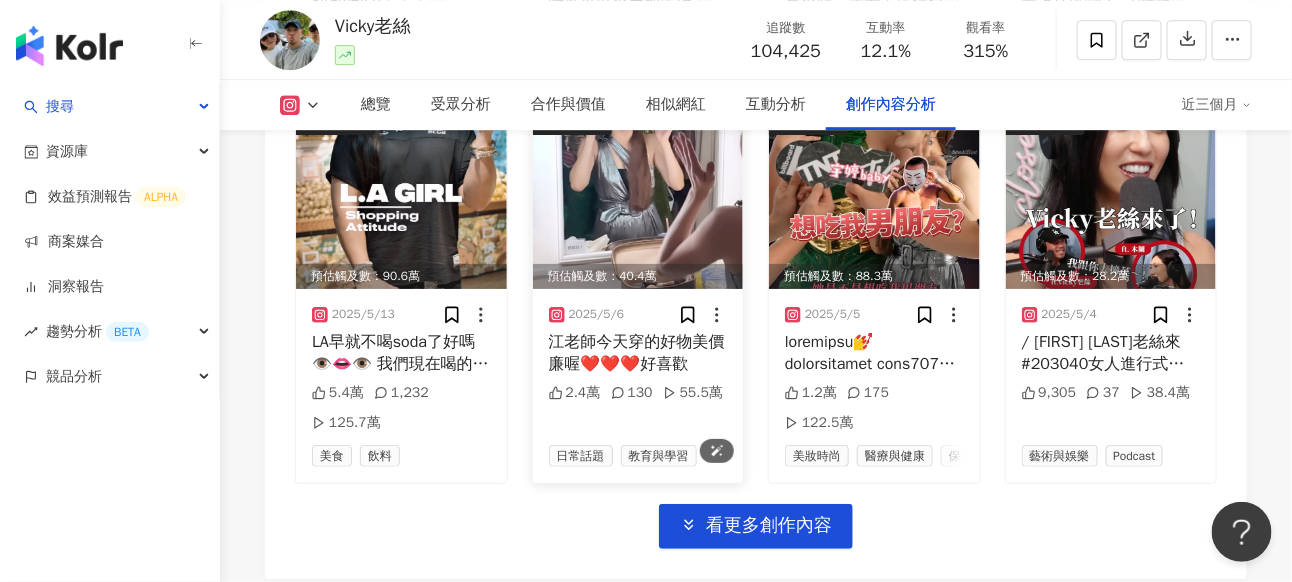 scroll, scrollTop: 7144, scrollLeft: 0, axis: vertical 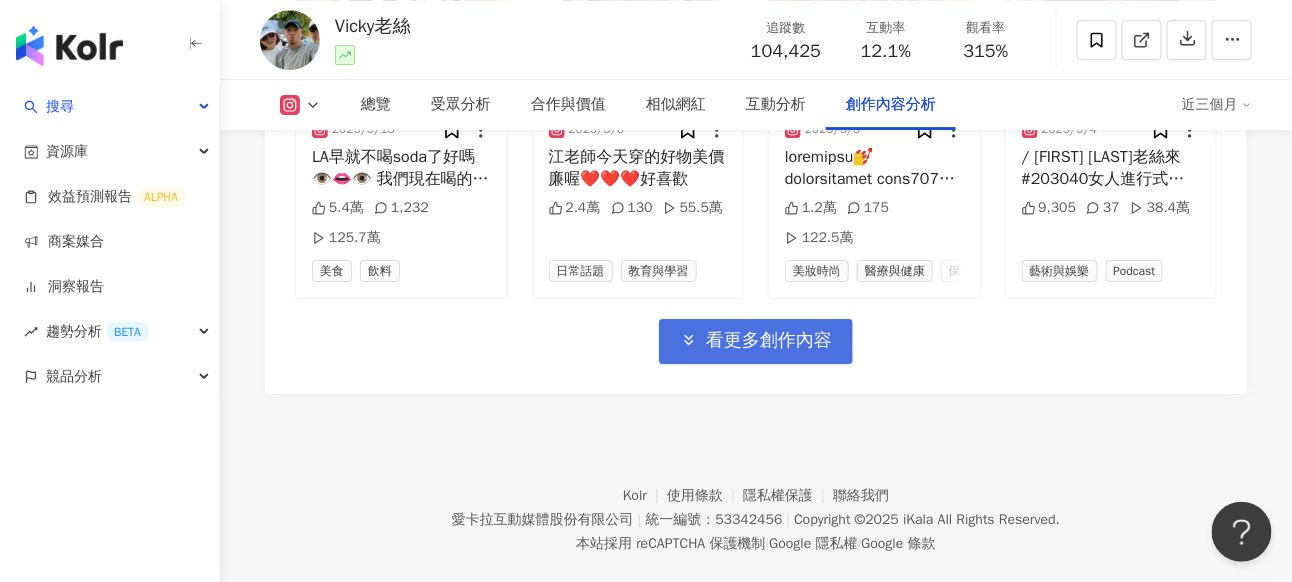 click on "看更多創作內容" at bounding box center (769, 341) 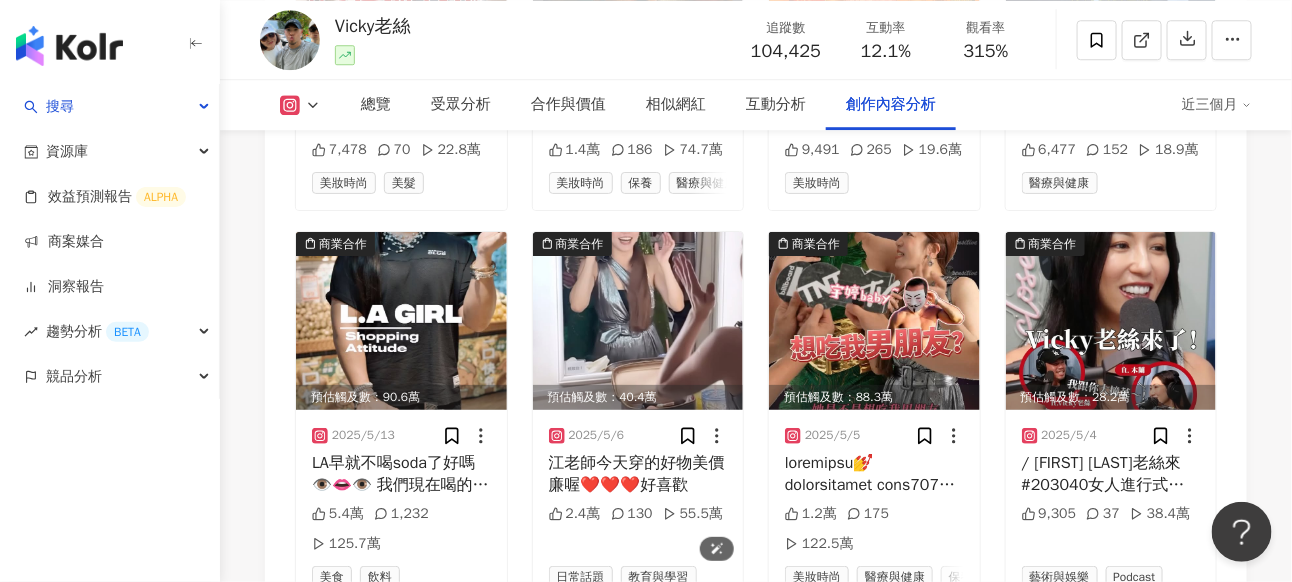 scroll, scrollTop: 6744, scrollLeft: 0, axis: vertical 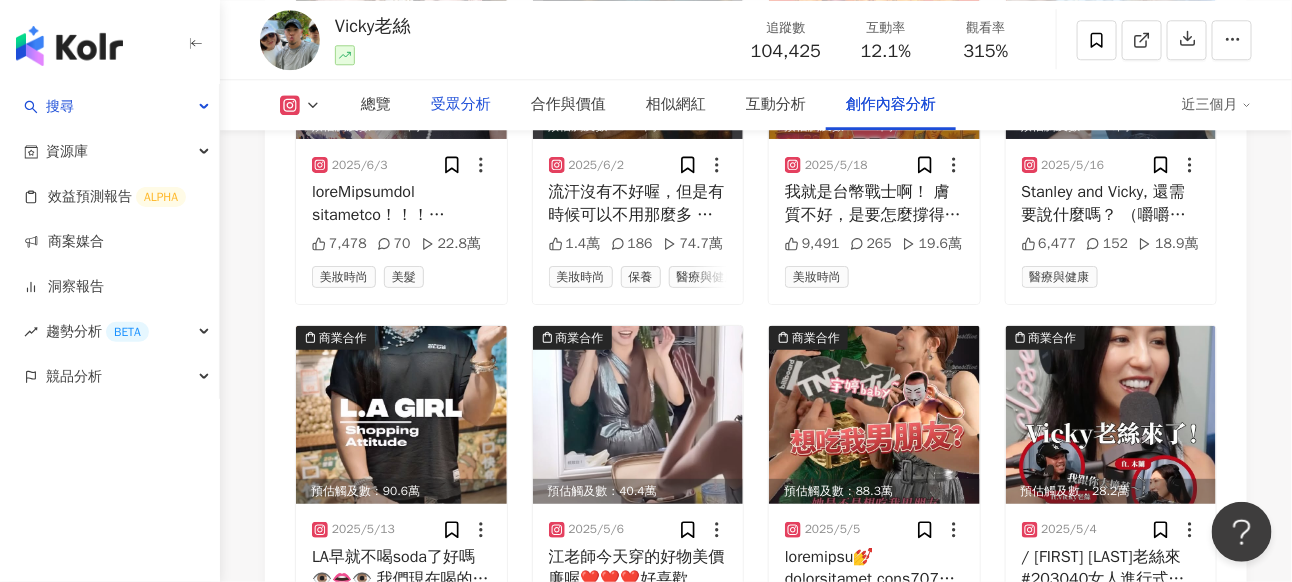 click on "受眾分析" at bounding box center (461, 105) 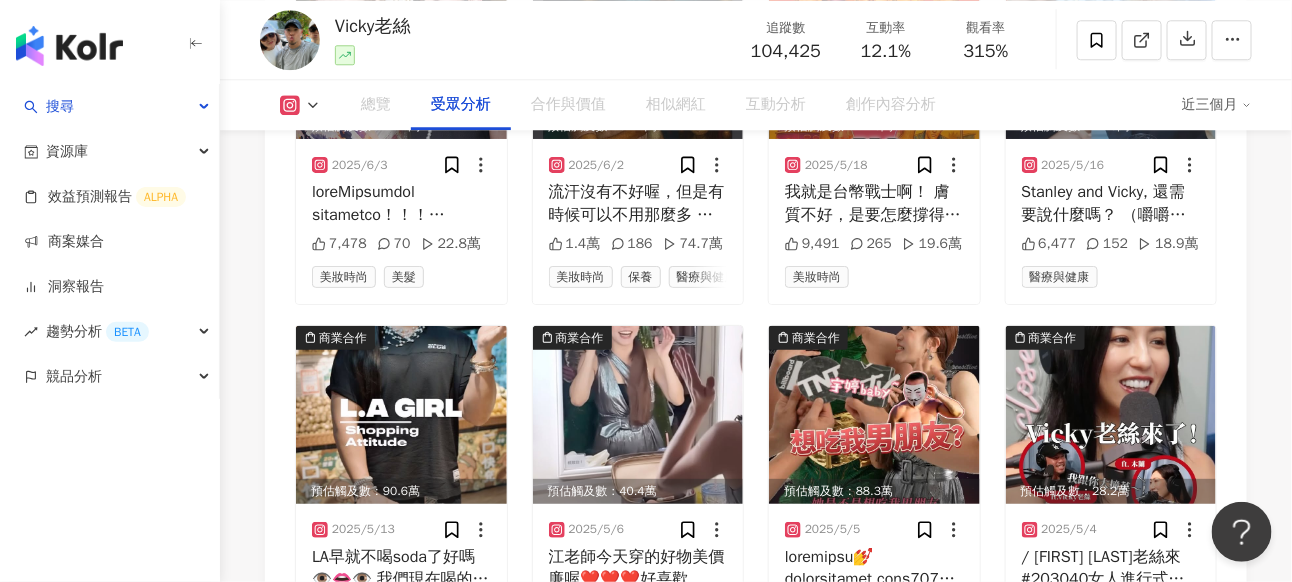 scroll, scrollTop: 1748, scrollLeft: 0, axis: vertical 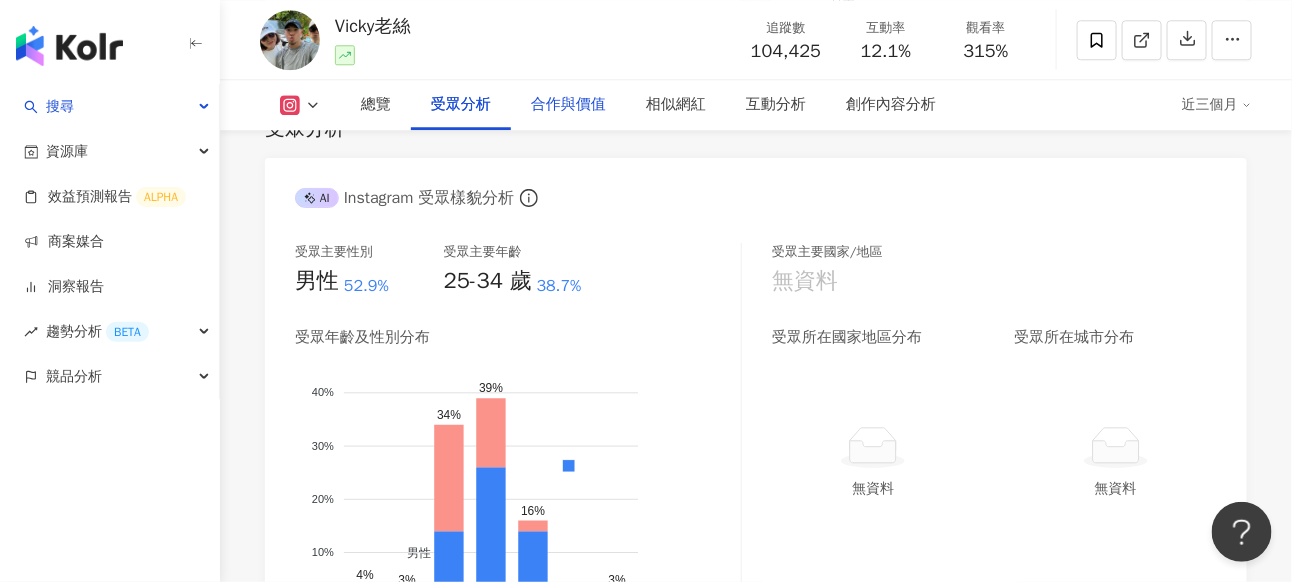 click on "合作與價值" at bounding box center (568, 105) 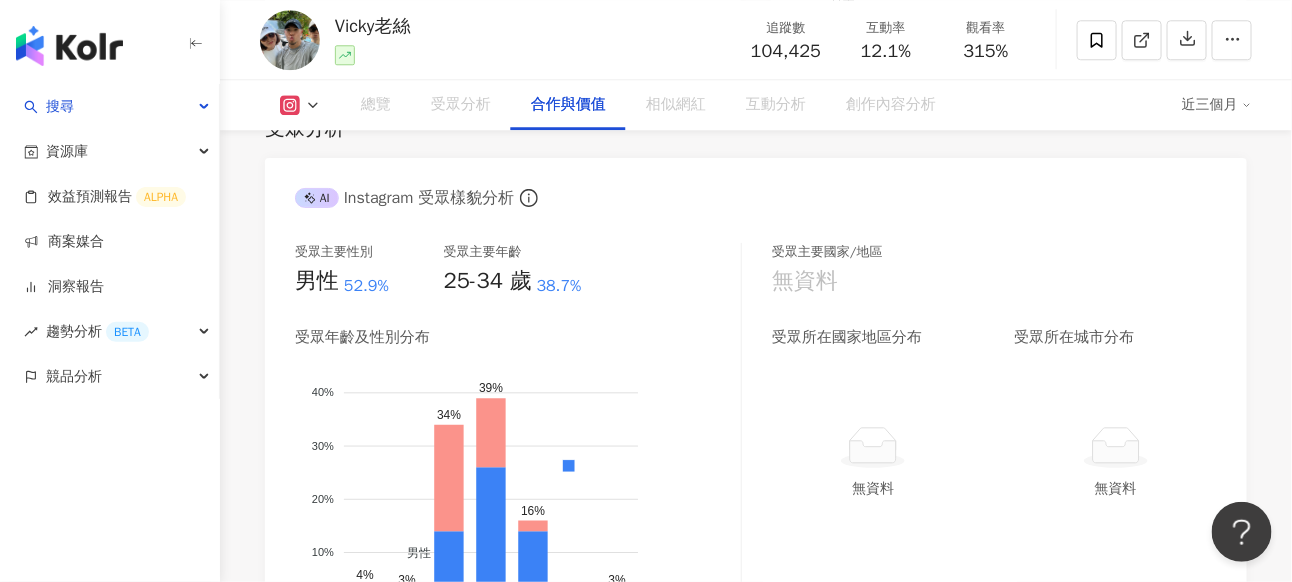scroll, scrollTop: 2623, scrollLeft: 0, axis: vertical 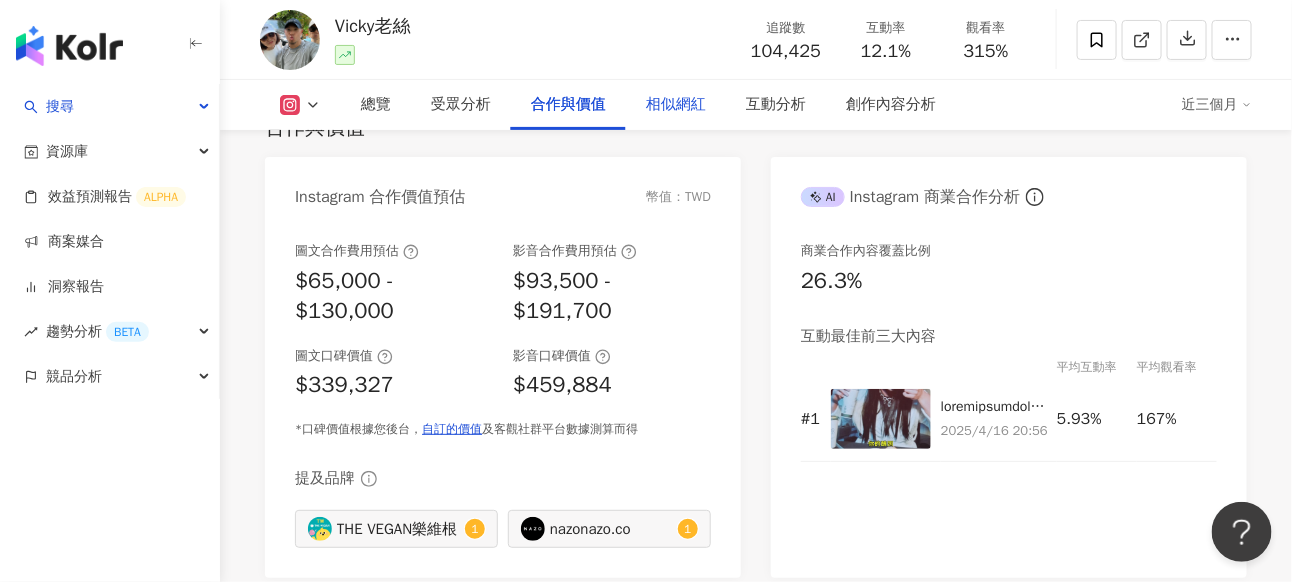 click on "相似網紅" at bounding box center [676, 105] 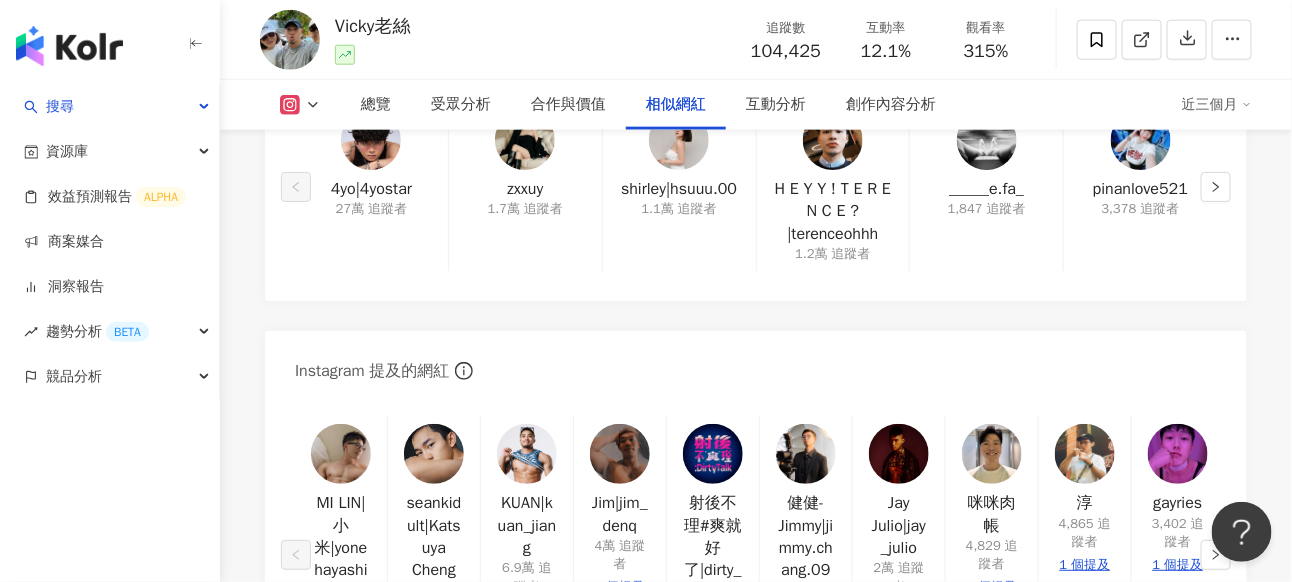 scroll, scrollTop: 3506, scrollLeft: 0, axis: vertical 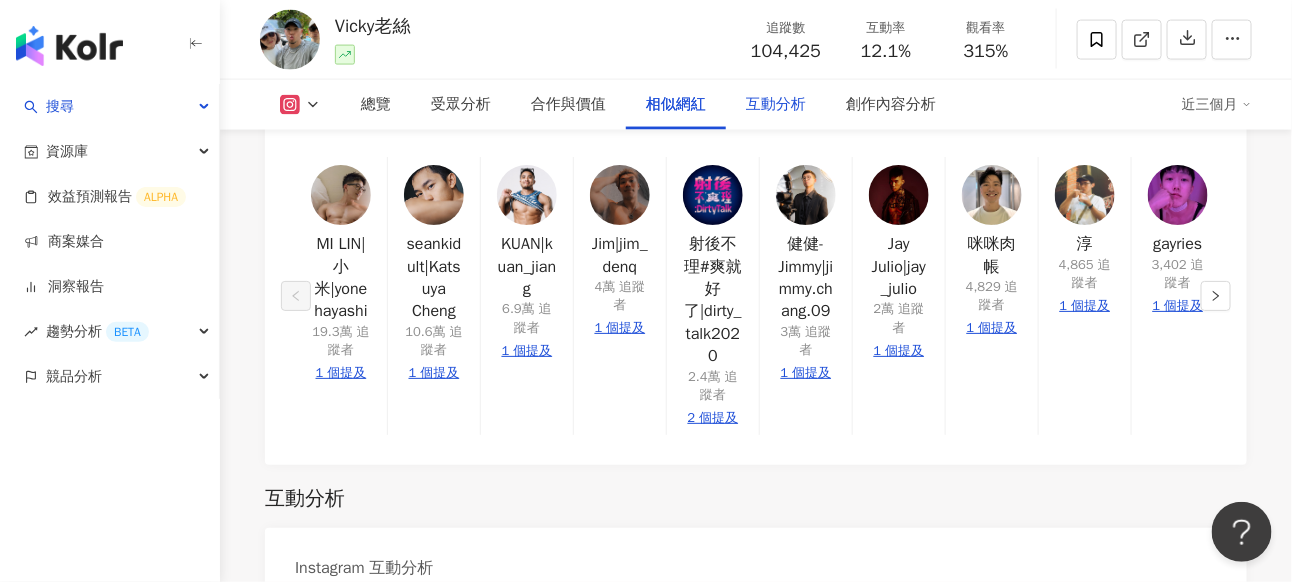 click on "互動分析" at bounding box center (776, 105) 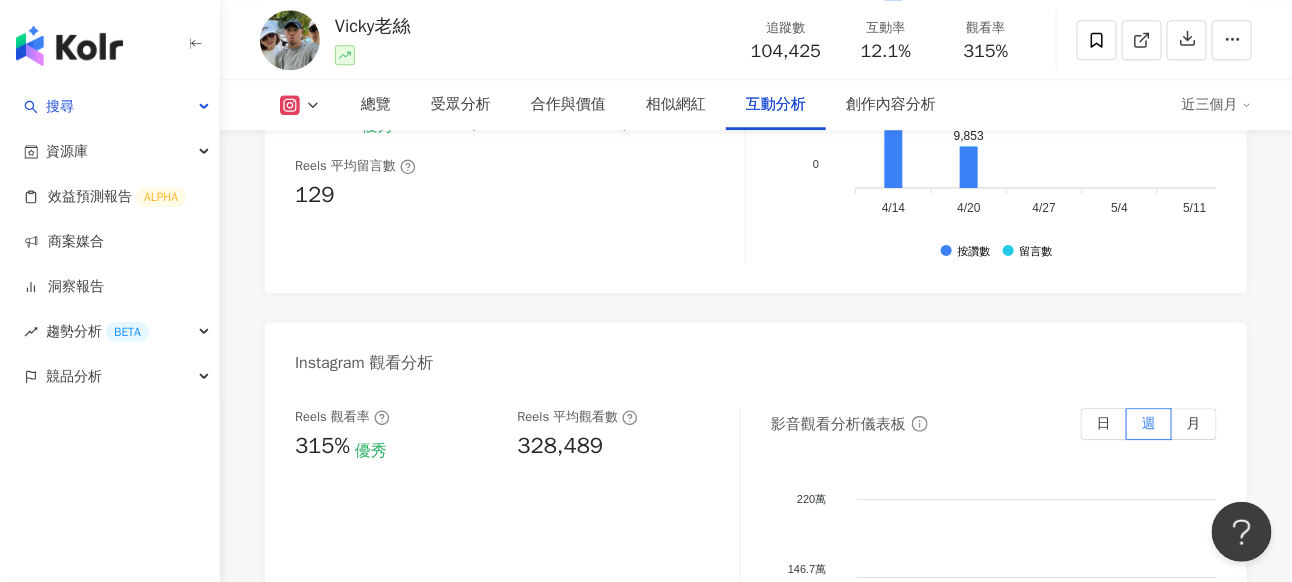 scroll, scrollTop: 4276, scrollLeft: 0, axis: vertical 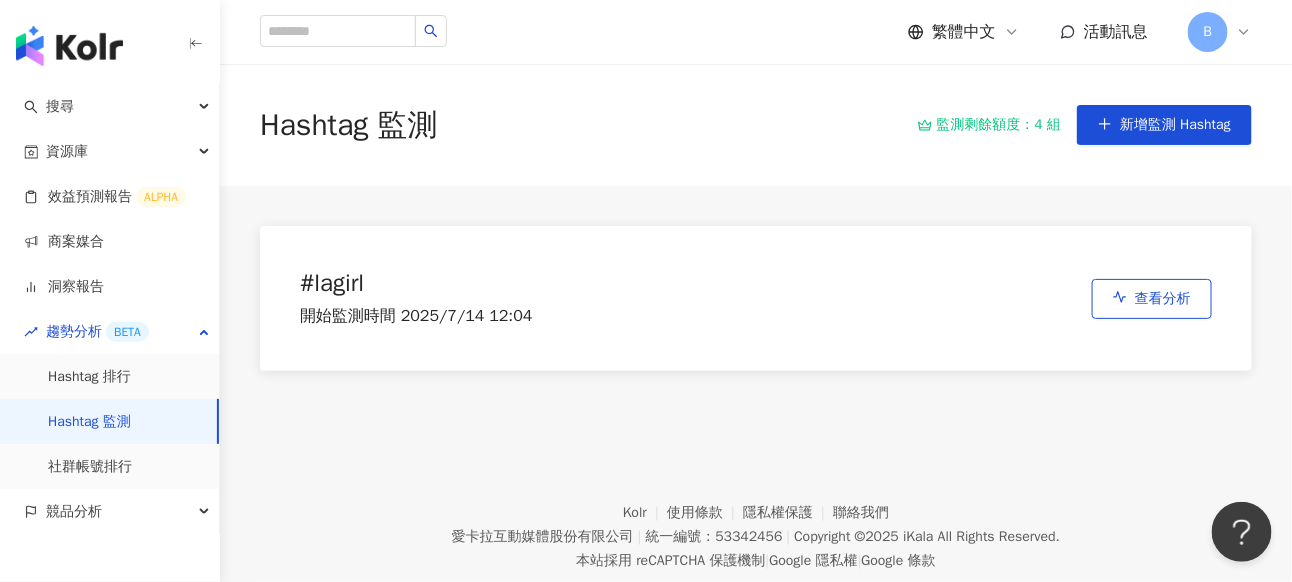 drag, startPoint x: 321, startPoint y: 305, endPoint x: 946, endPoint y: 255, distance: 626.9968 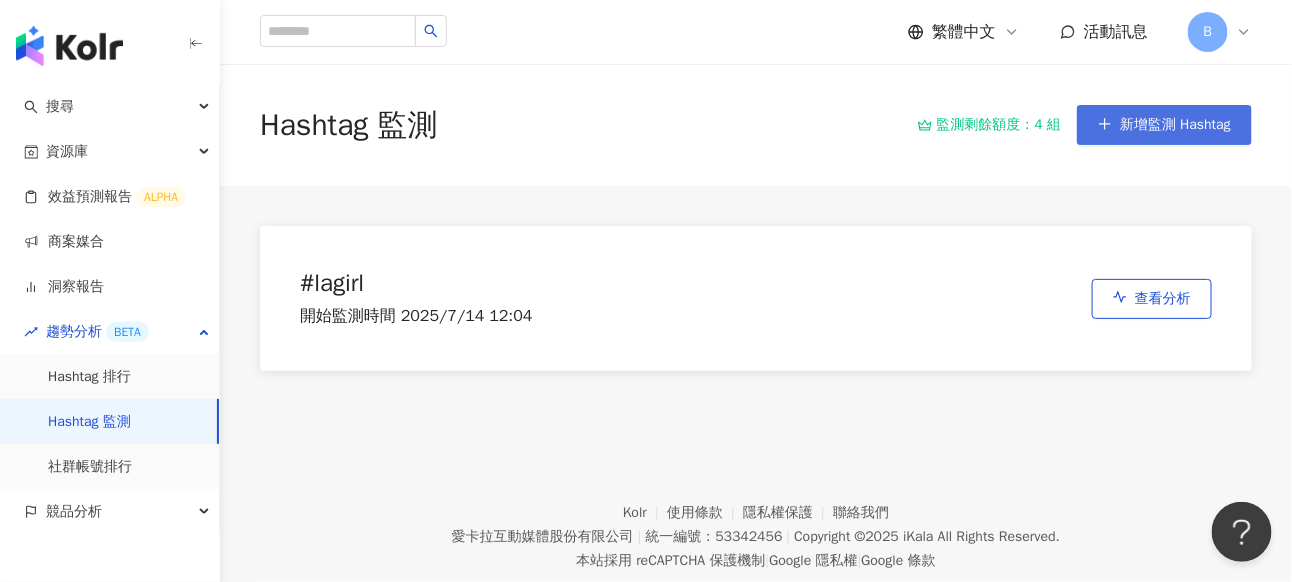 click on "新增監測 Hashtag" at bounding box center (1175, 125) 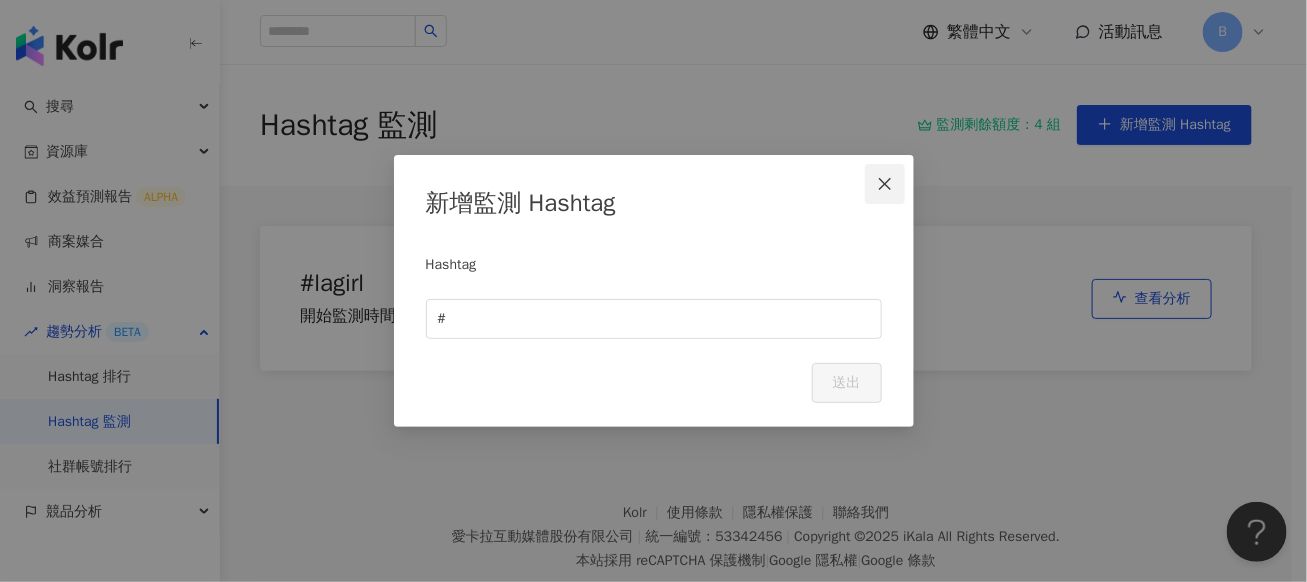 click at bounding box center (885, 184) 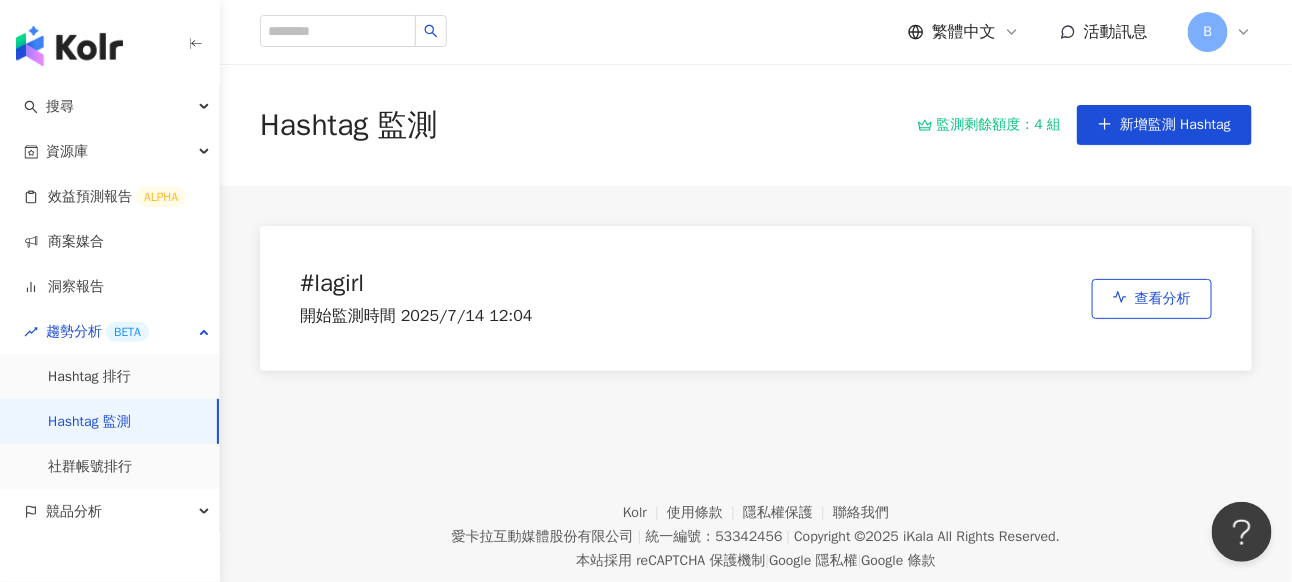 click on "# lagirl 開始監測時間   [DATE] [TIME]" at bounding box center (416, 299) 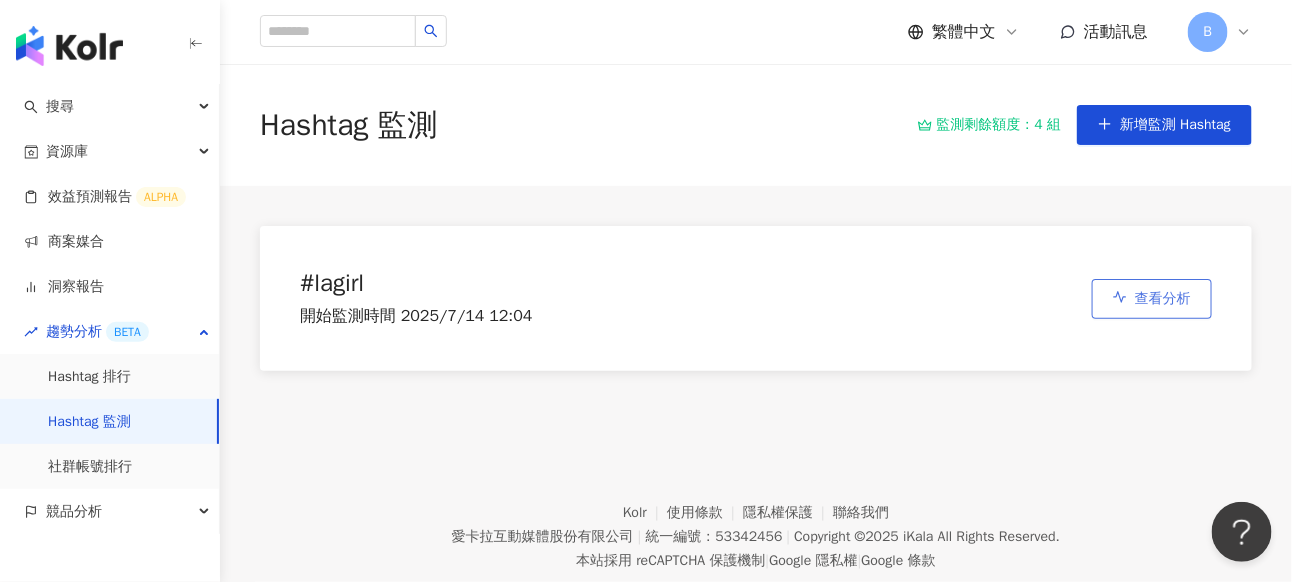 click 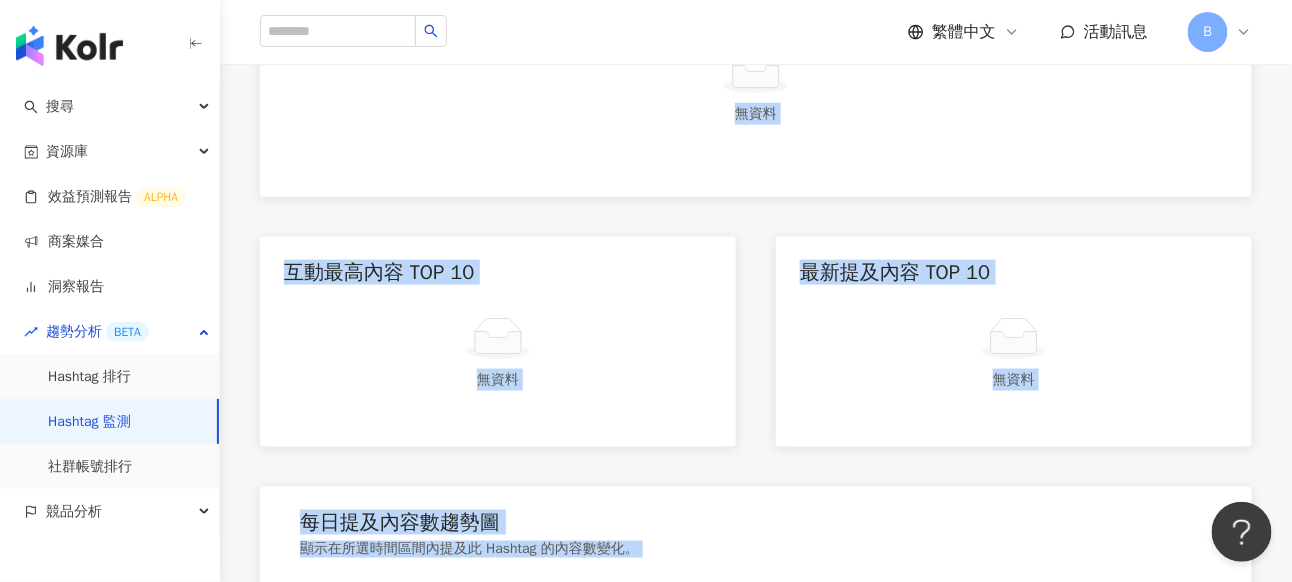 scroll, scrollTop: 629, scrollLeft: 0, axis: vertical 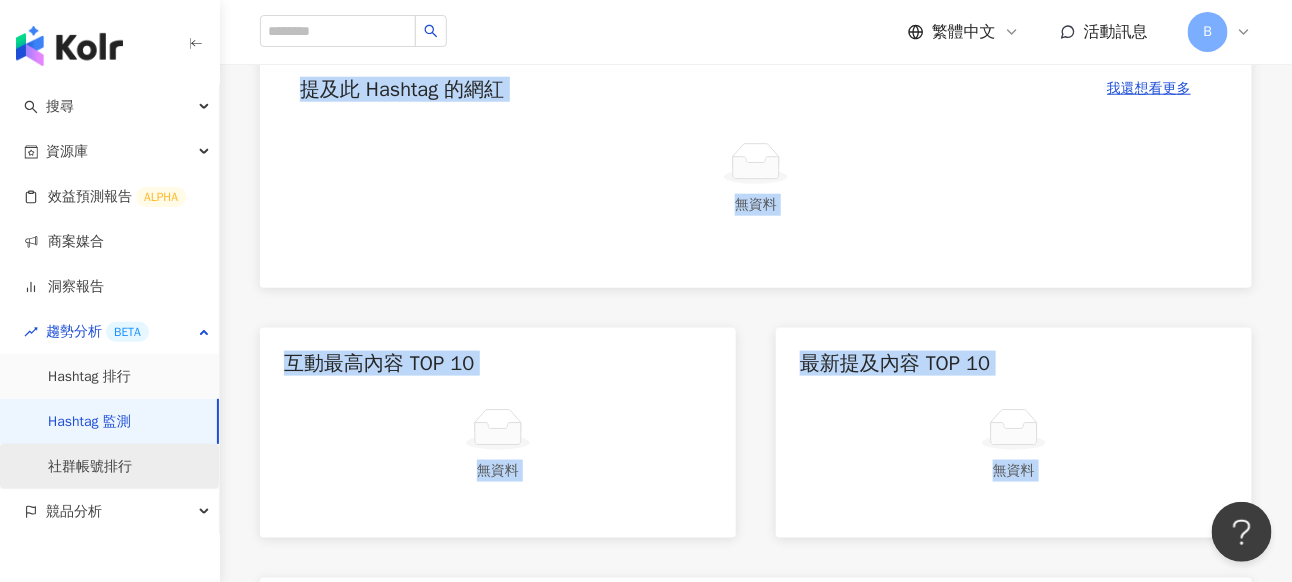 click on "社群帳號排行" at bounding box center (90, 467) 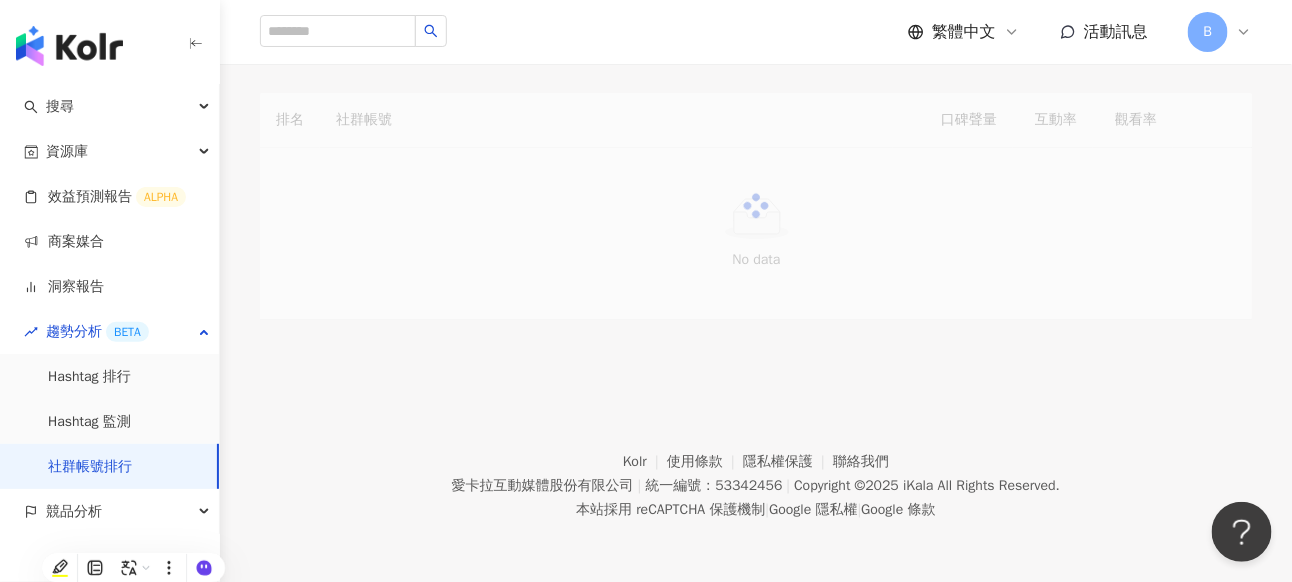 scroll, scrollTop: 0, scrollLeft: 0, axis: both 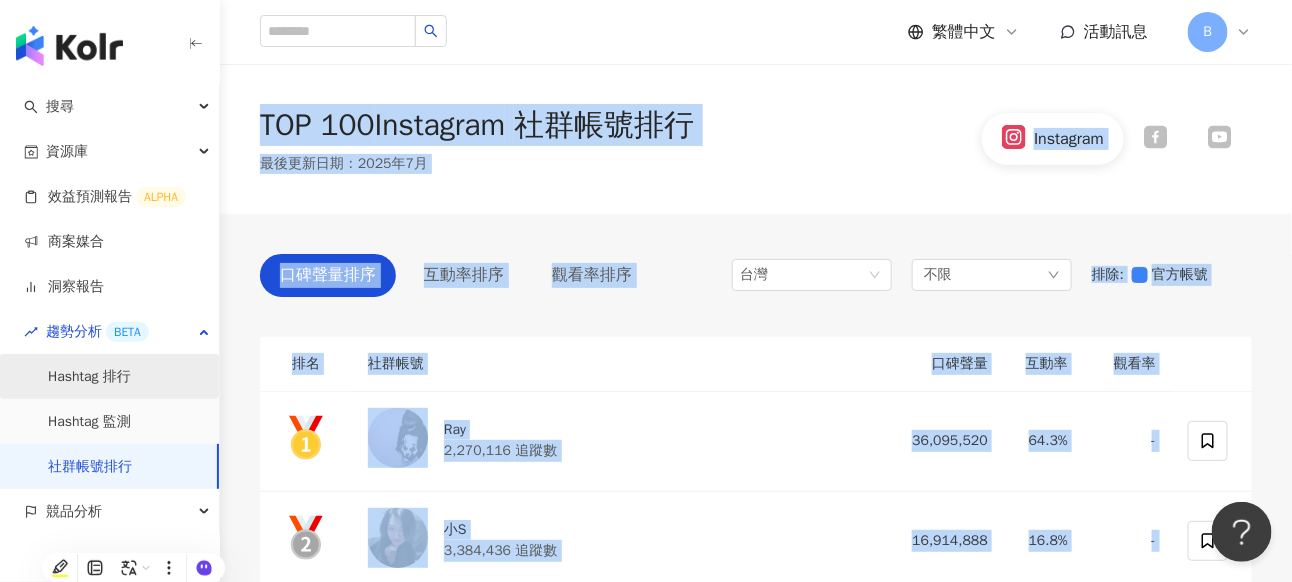 click on "Hashtag 排行" at bounding box center [89, 377] 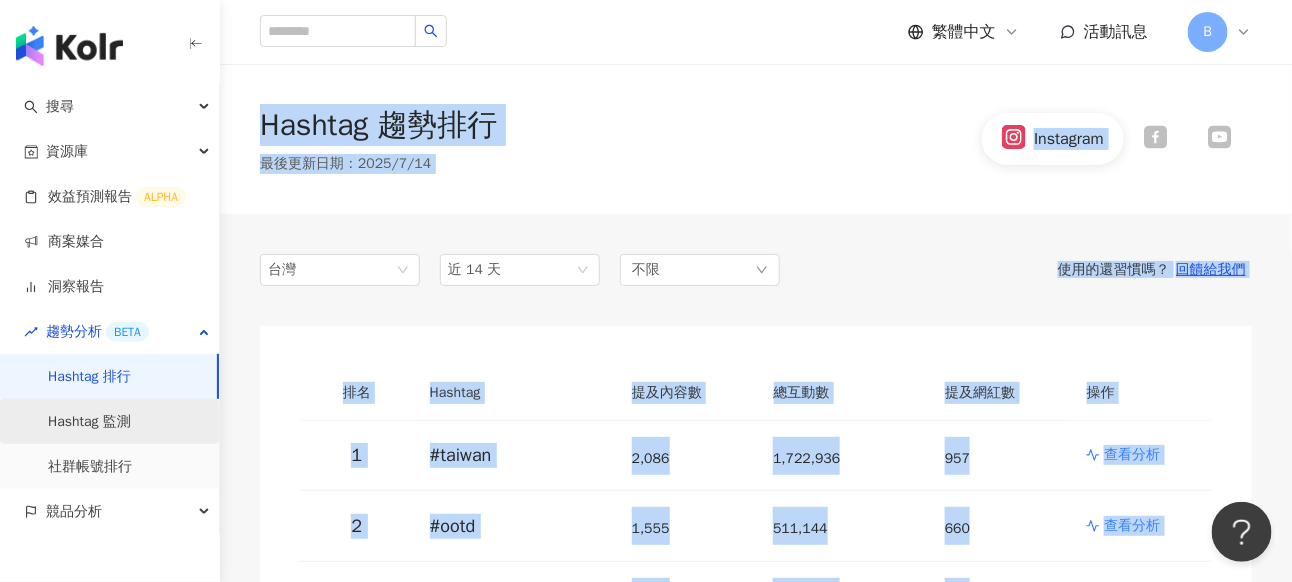 click on "Hashtag 監測" at bounding box center (89, 422) 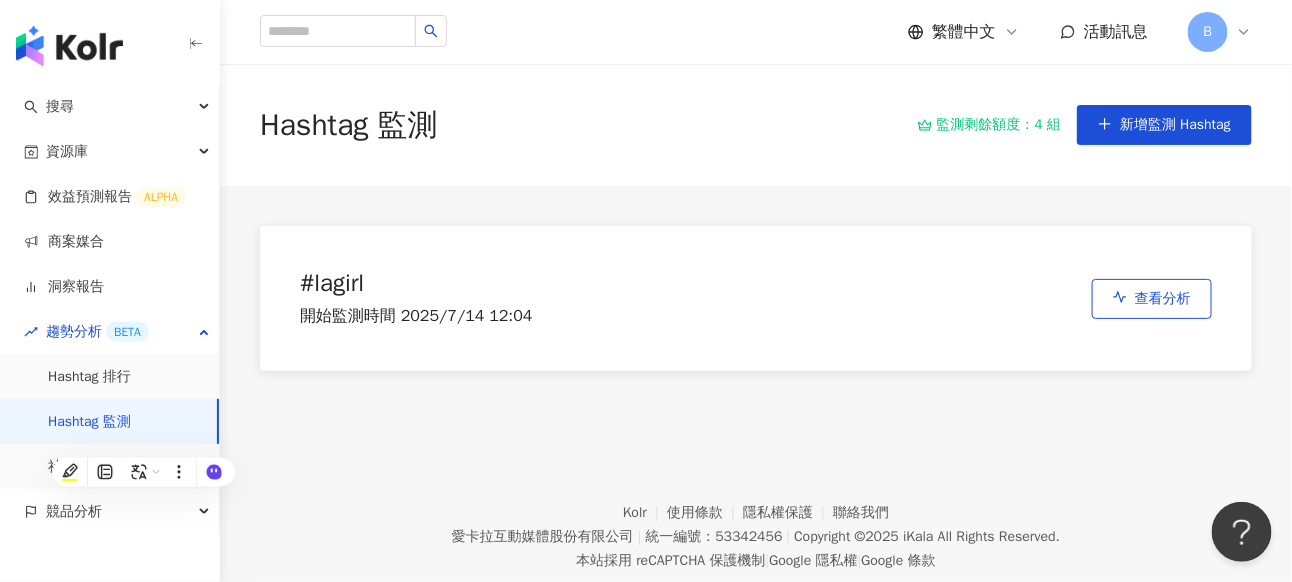 click 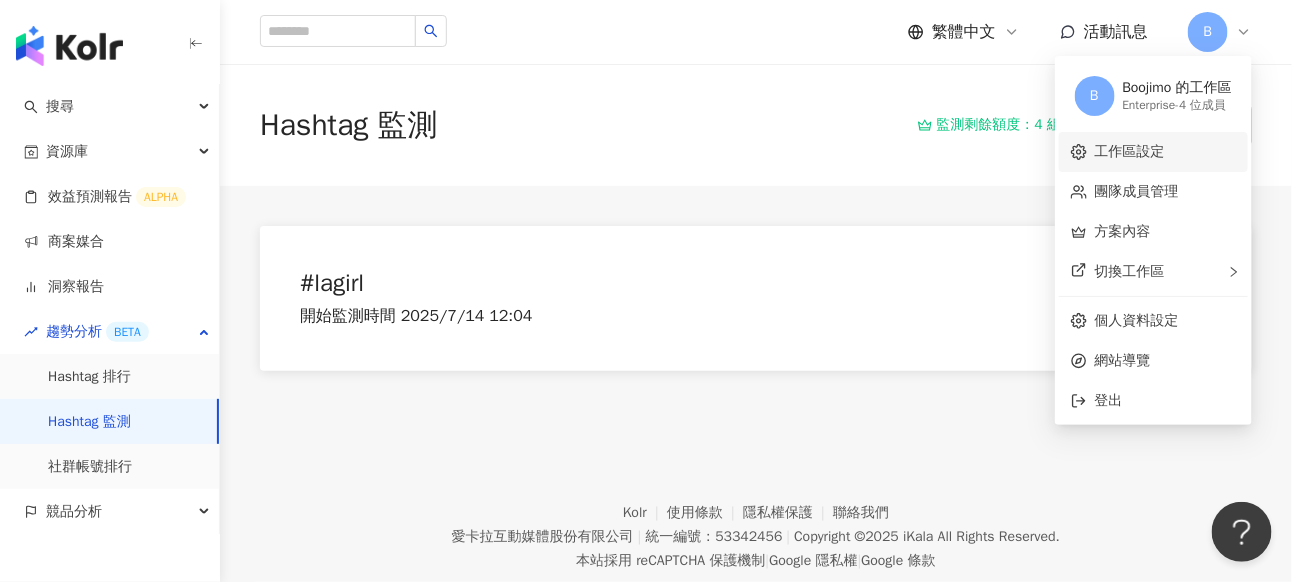 click on "工作區設定" at bounding box center [1130, 151] 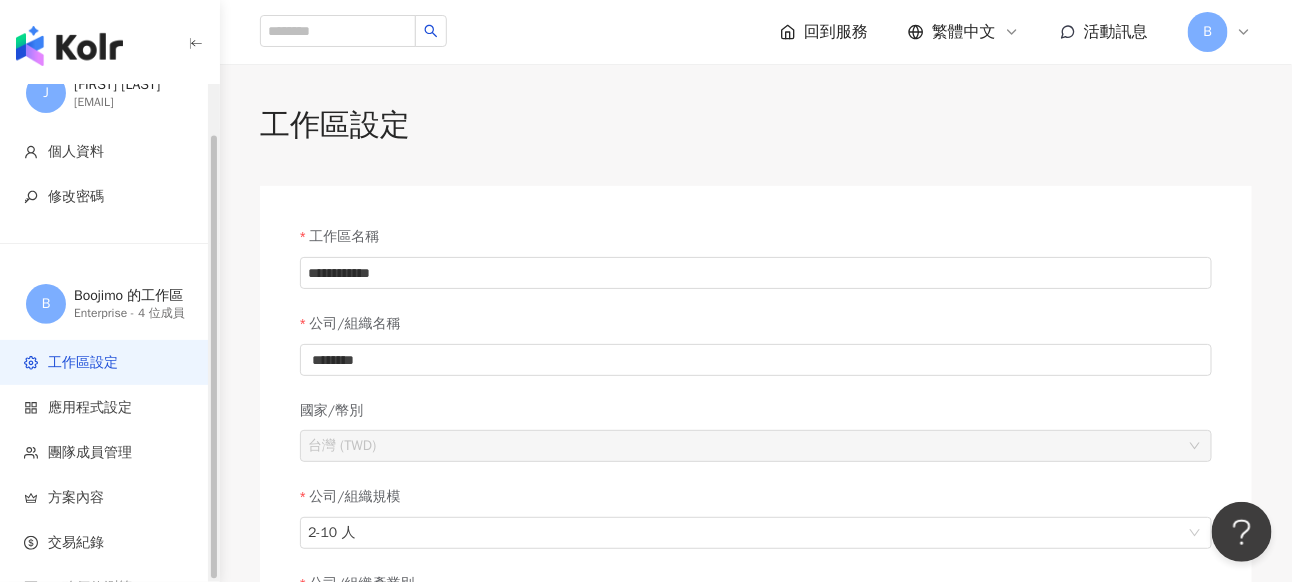 scroll, scrollTop: 54, scrollLeft: 0, axis: vertical 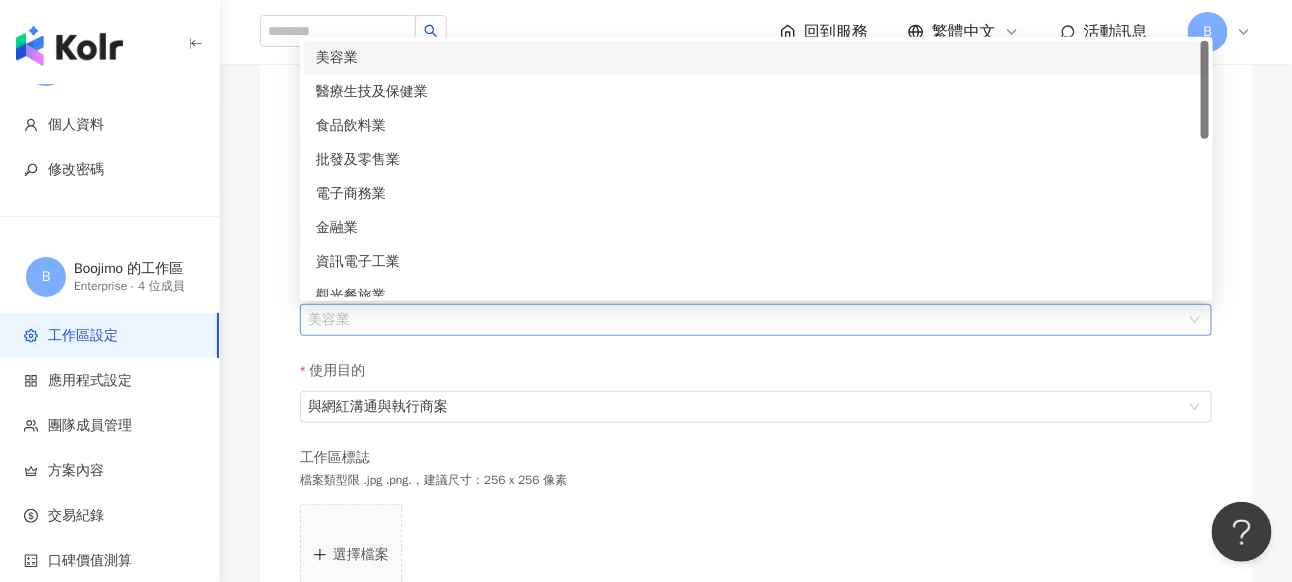 click on "美容業" at bounding box center (756, 320) 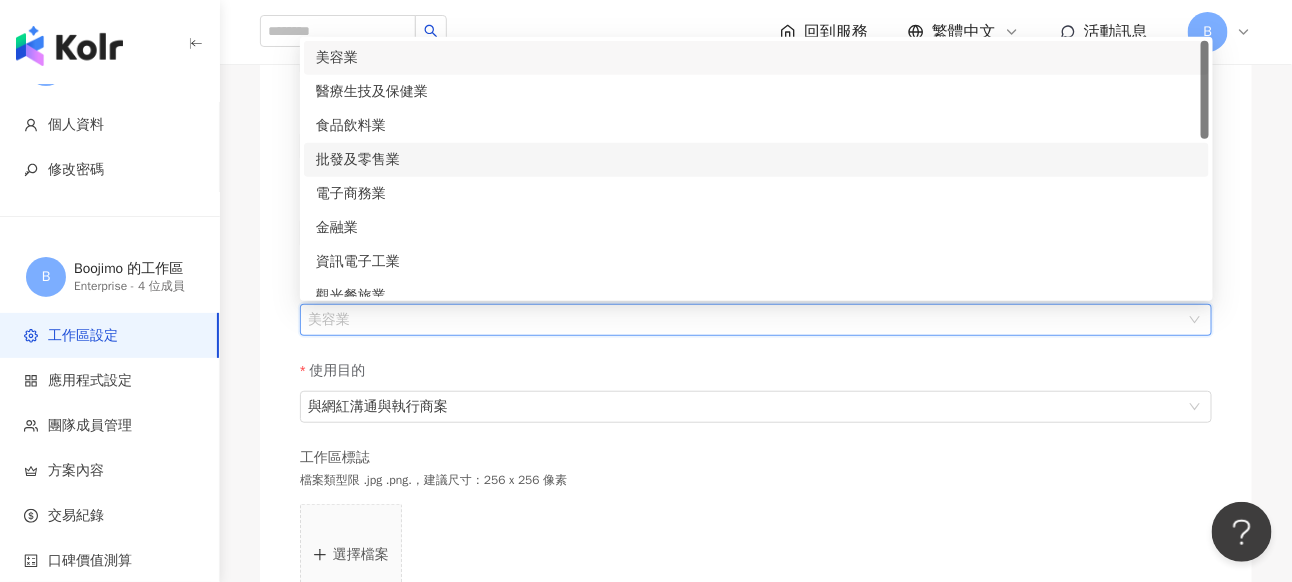 click on "批發及零售業" at bounding box center (756, 160) 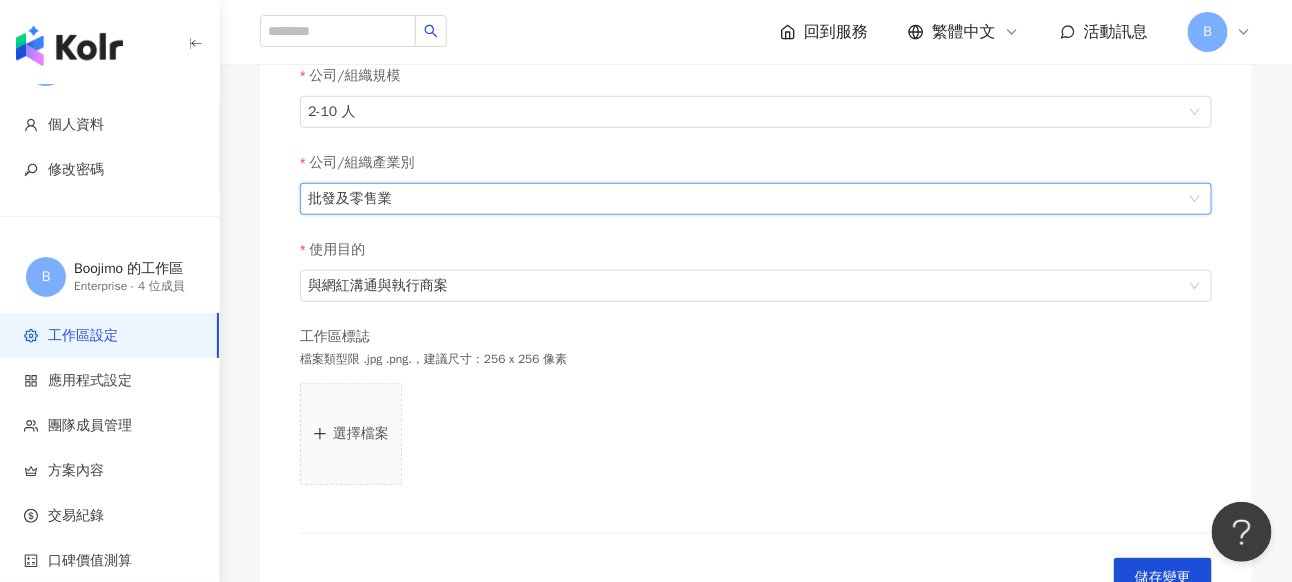 scroll, scrollTop: 500, scrollLeft: 0, axis: vertical 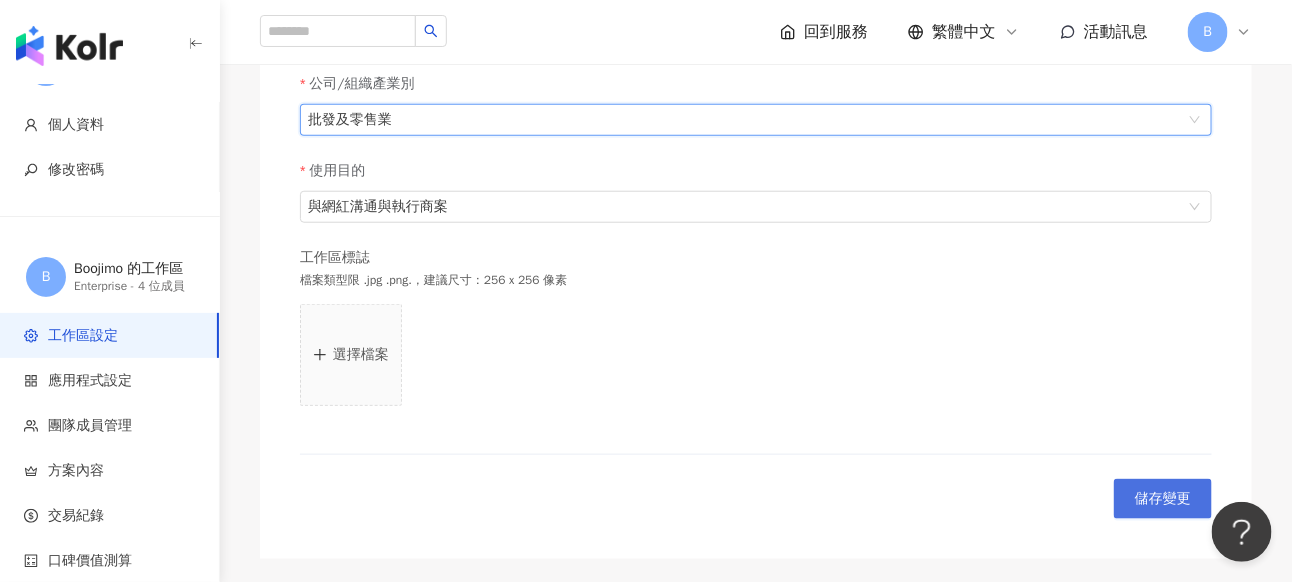 click on "儲存變更" at bounding box center (1163, 499) 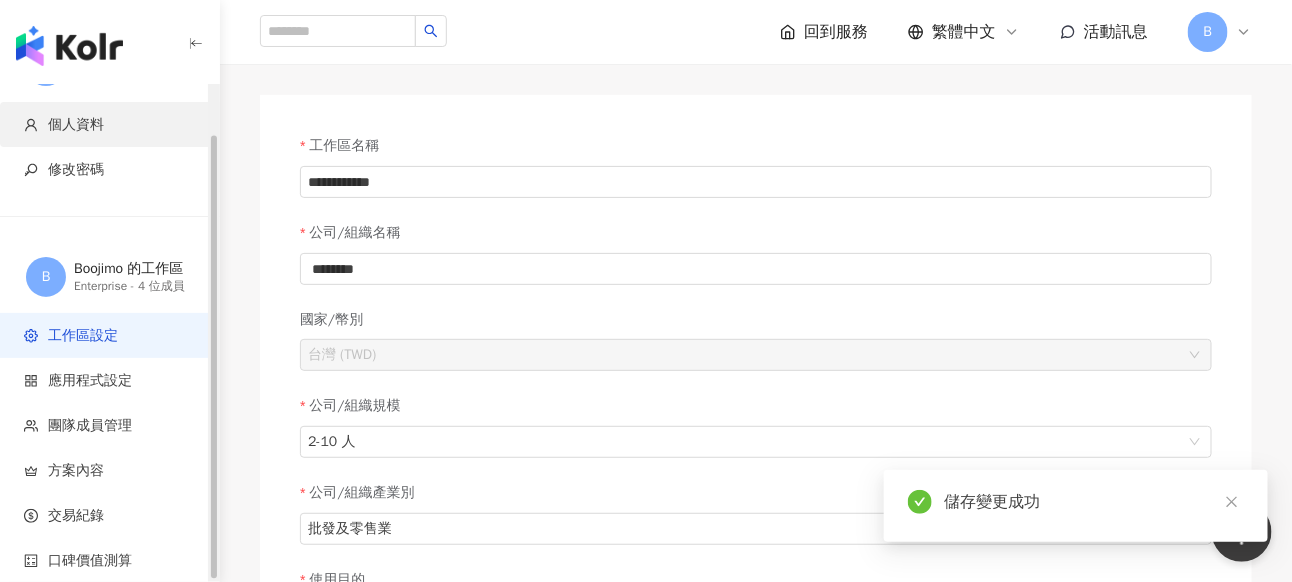 scroll, scrollTop: 500, scrollLeft: 0, axis: vertical 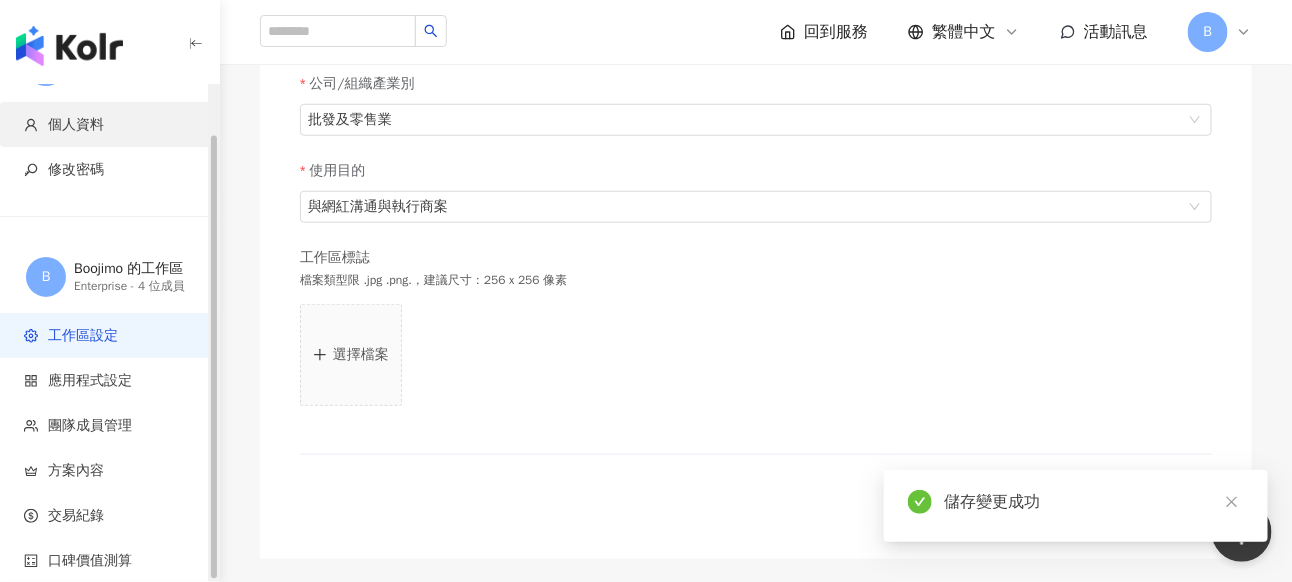 click on "個人資料" at bounding box center [76, 125] 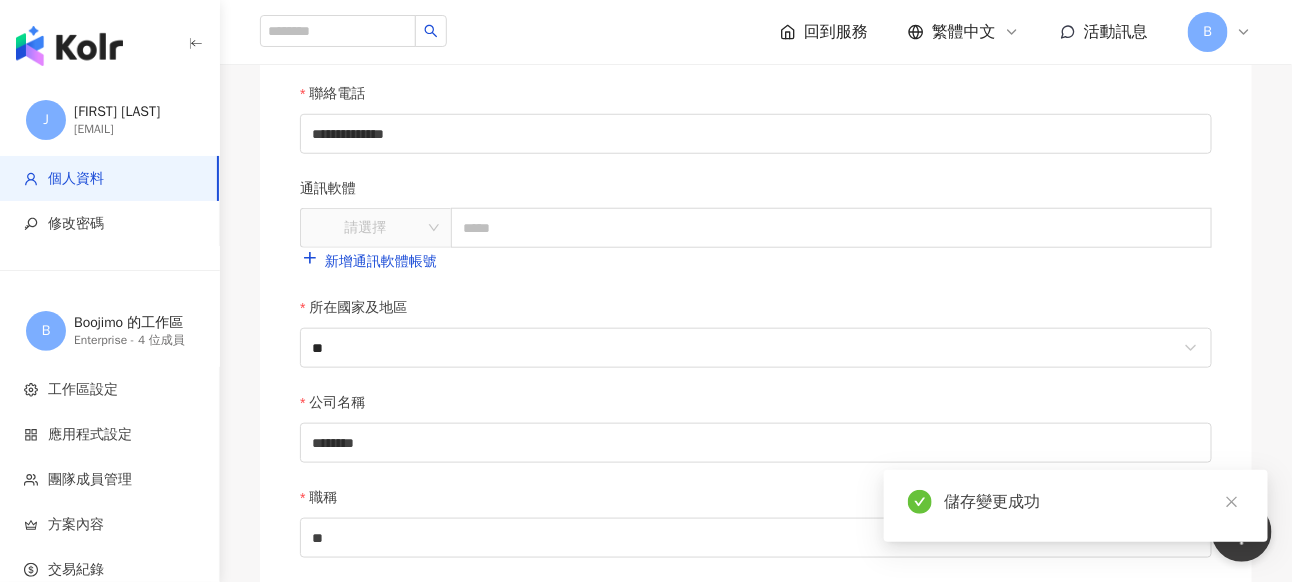 scroll, scrollTop: 0, scrollLeft: 0, axis: both 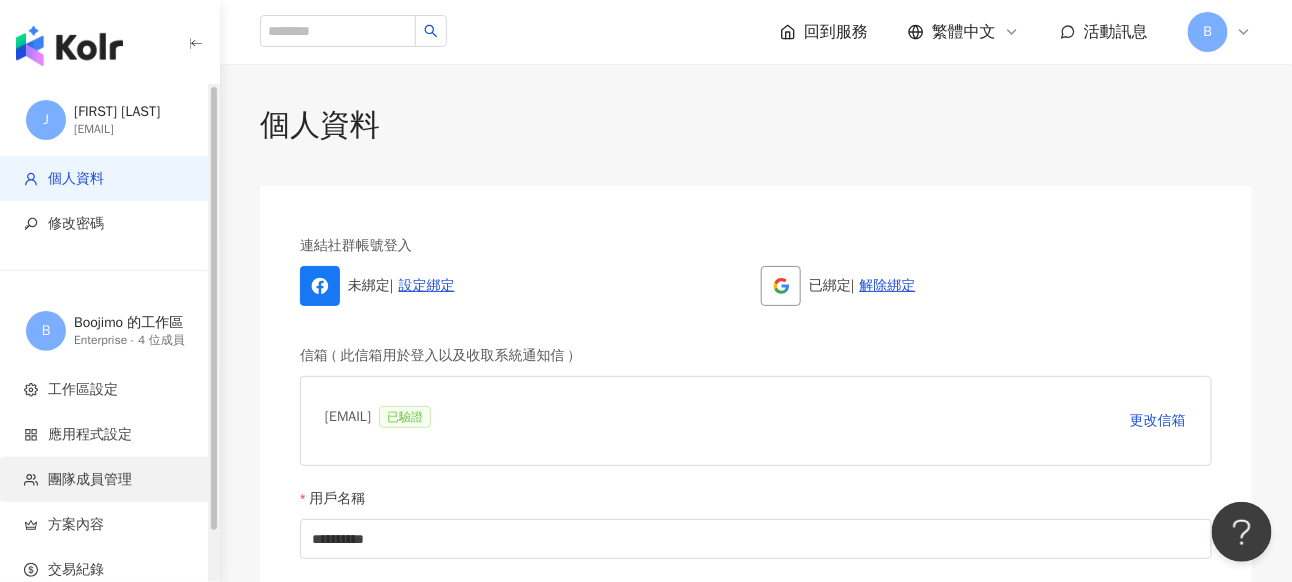 click on "團隊成員管理" at bounding box center [90, 480] 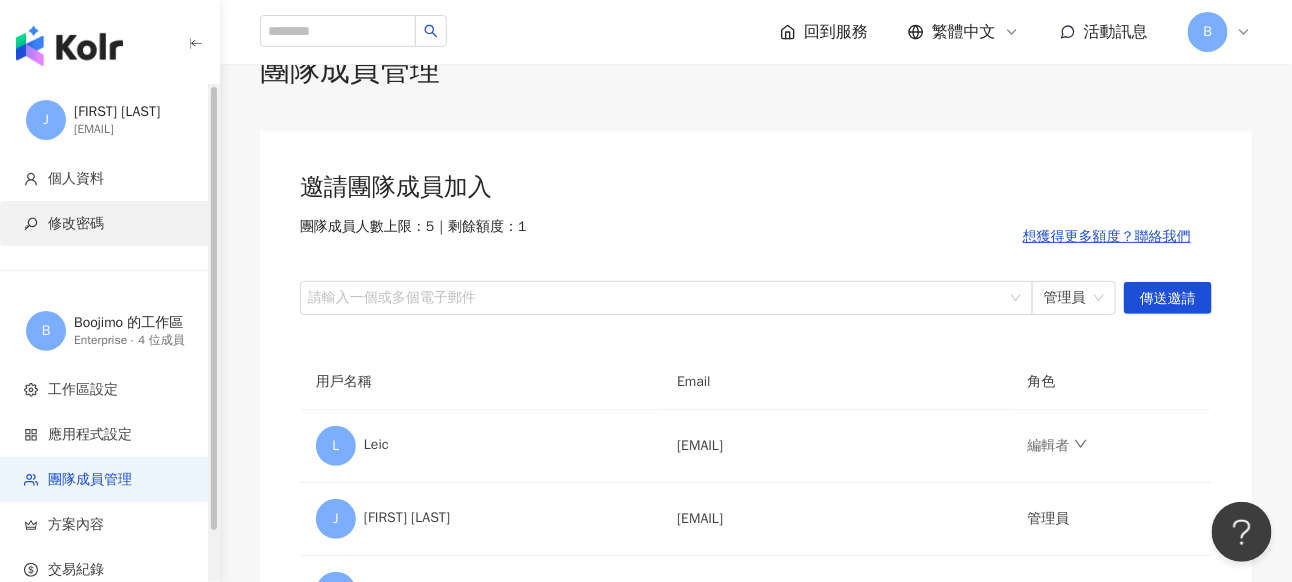 scroll, scrollTop: 0, scrollLeft: 0, axis: both 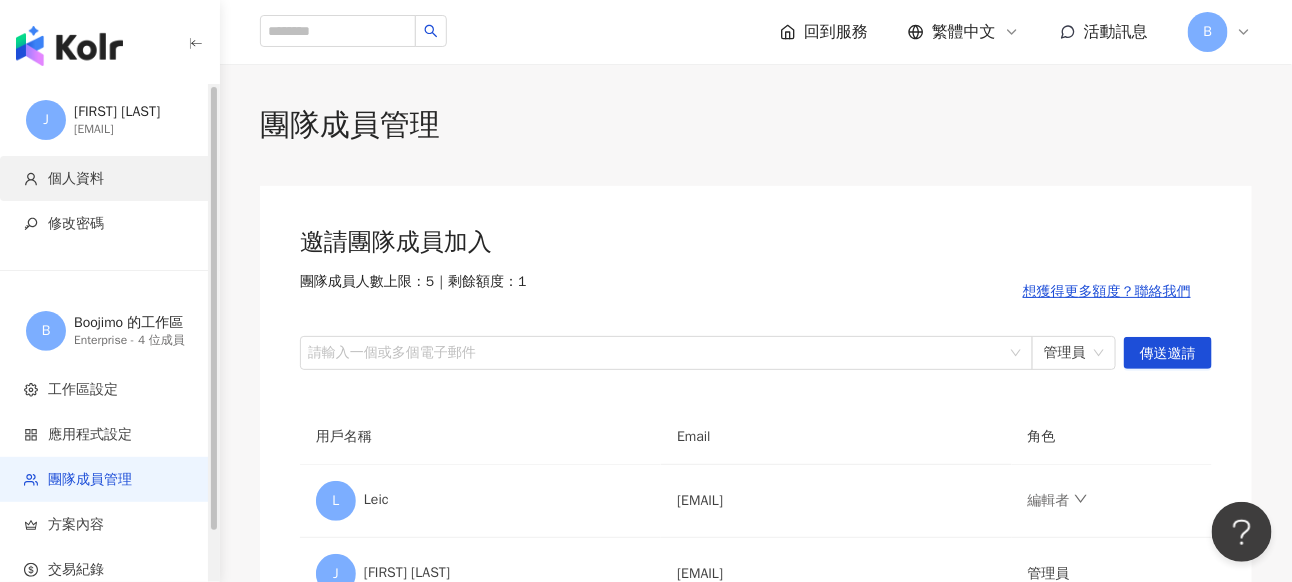 click on "個人資料" at bounding box center (109, 178) 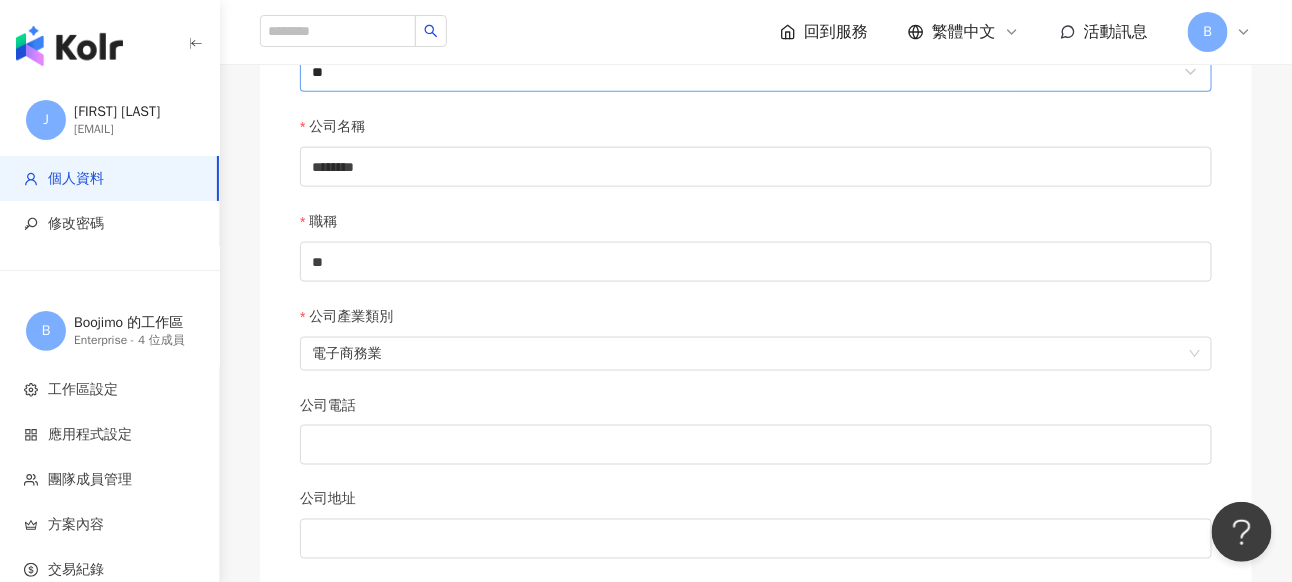 scroll, scrollTop: 800, scrollLeft: 0, axis: vertical 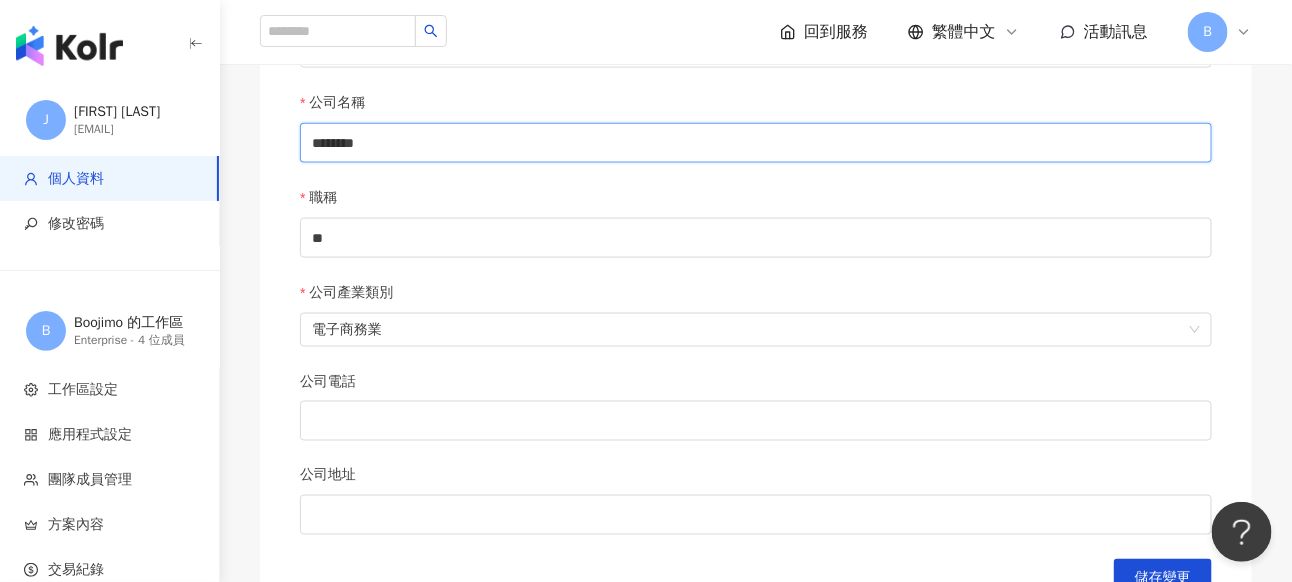 click on "********" at bounding box center [756, 143] 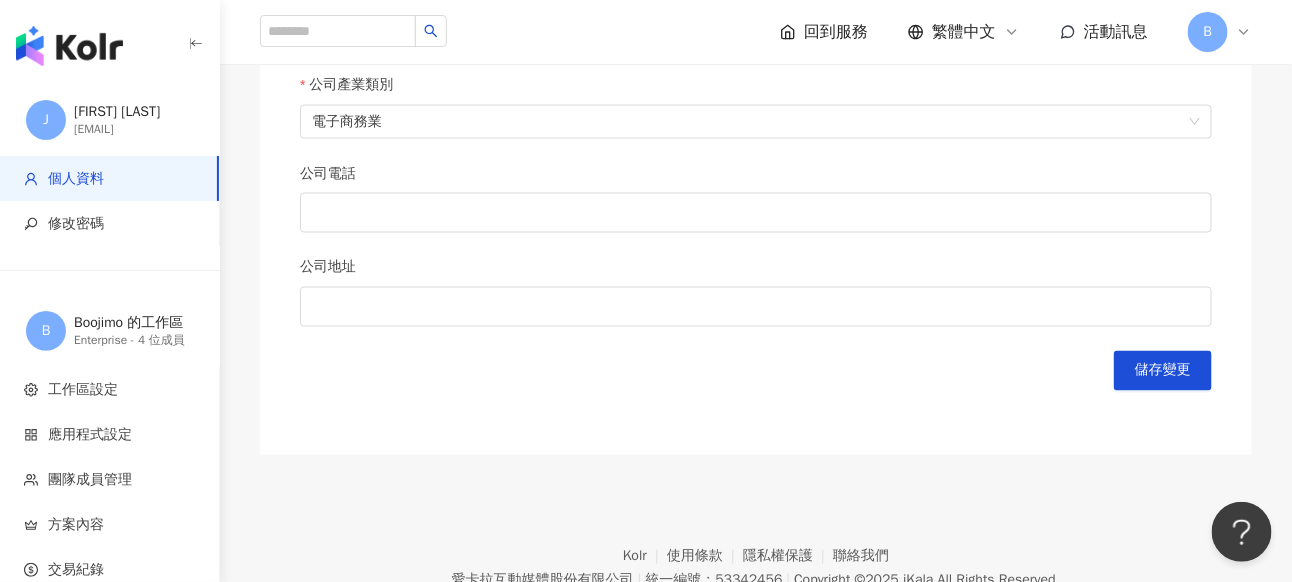 scroll, scrollTop: 1097, scrollLeft: 0, axis: vertical 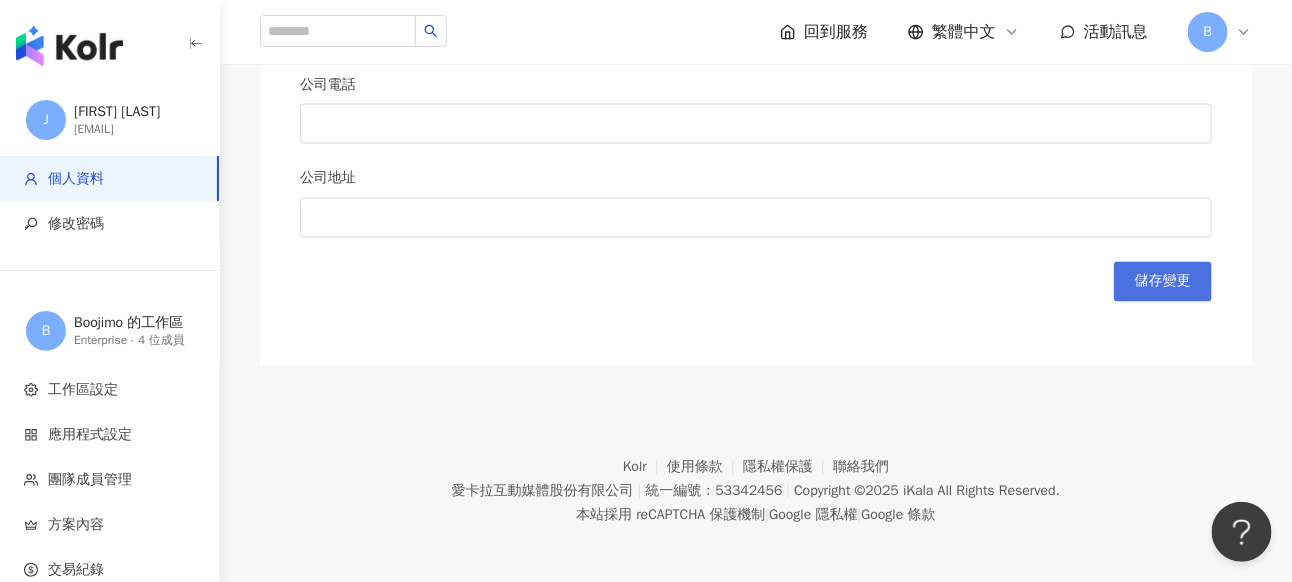 type on "**********" 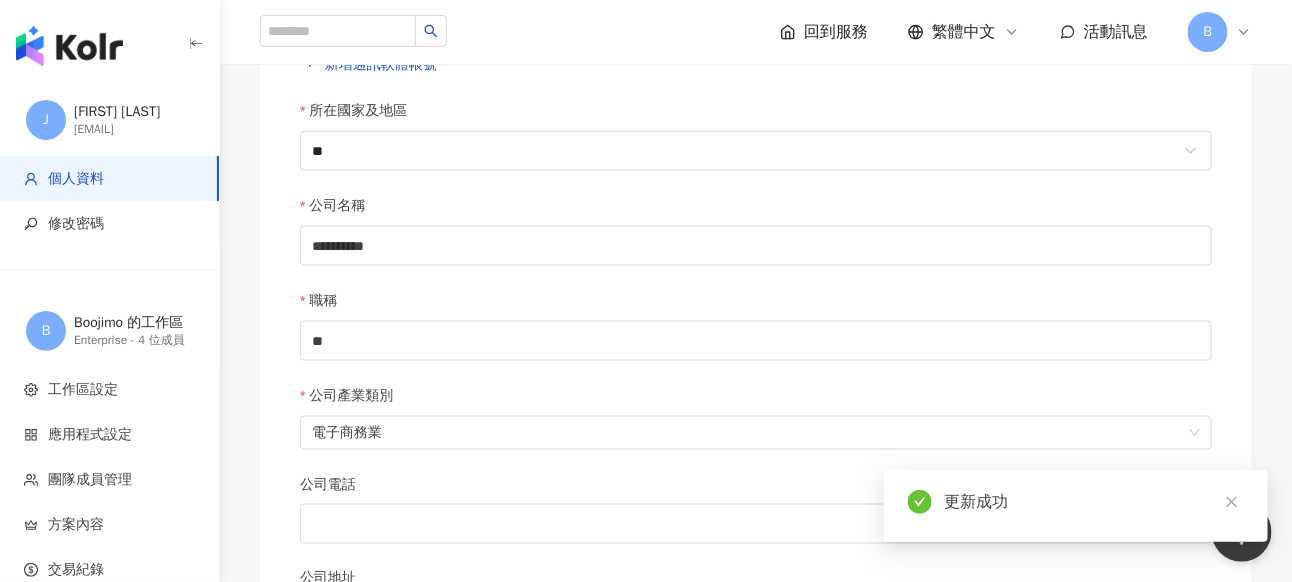 scroll, scrollTop: 397, scrollLeft: 0, axis: vertical 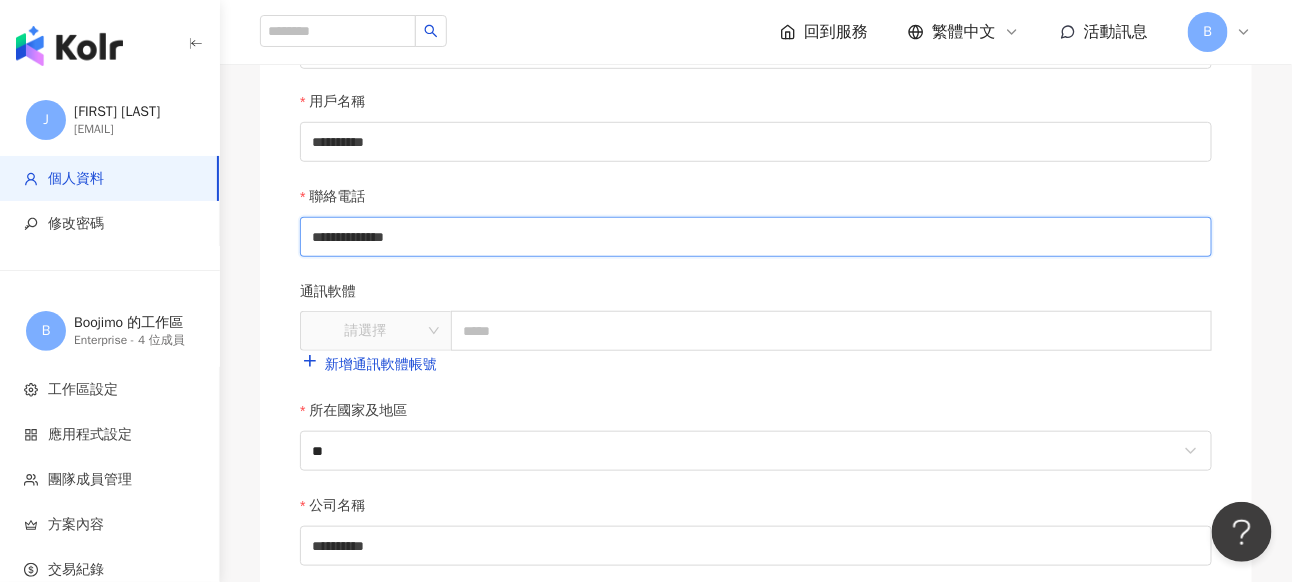 drag, startPoint x: 469, startPoint y: 240, endPoint x: 281, endPoint y: 238, distance: 188.01064 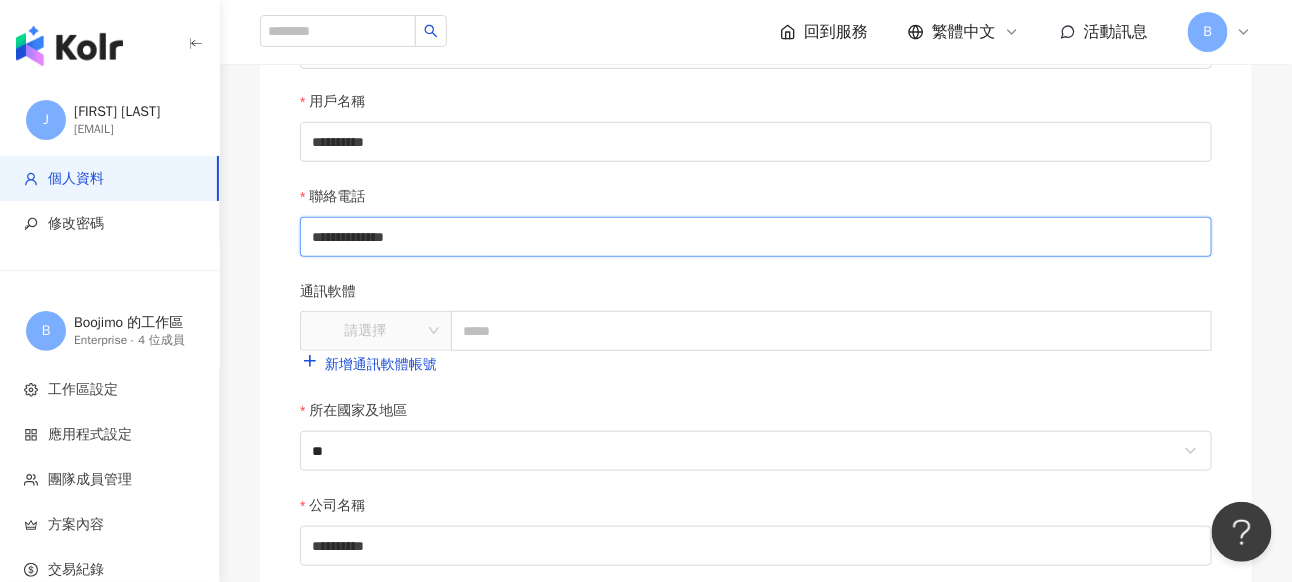 click on "**********" at bounding box center (756, 427) 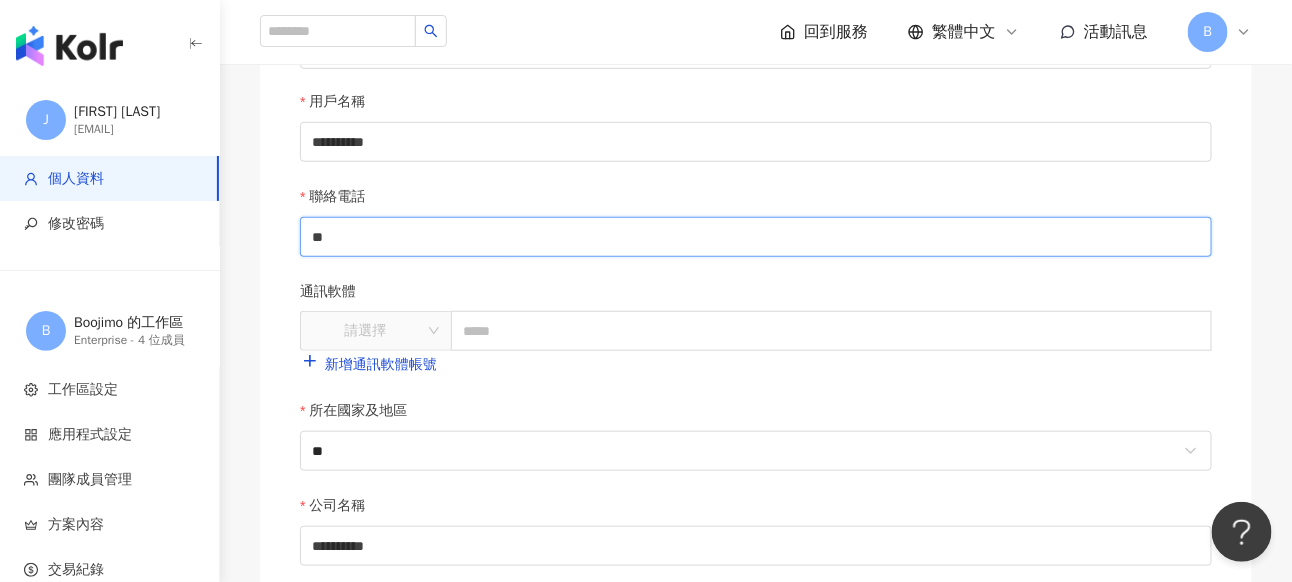 type on "**********" 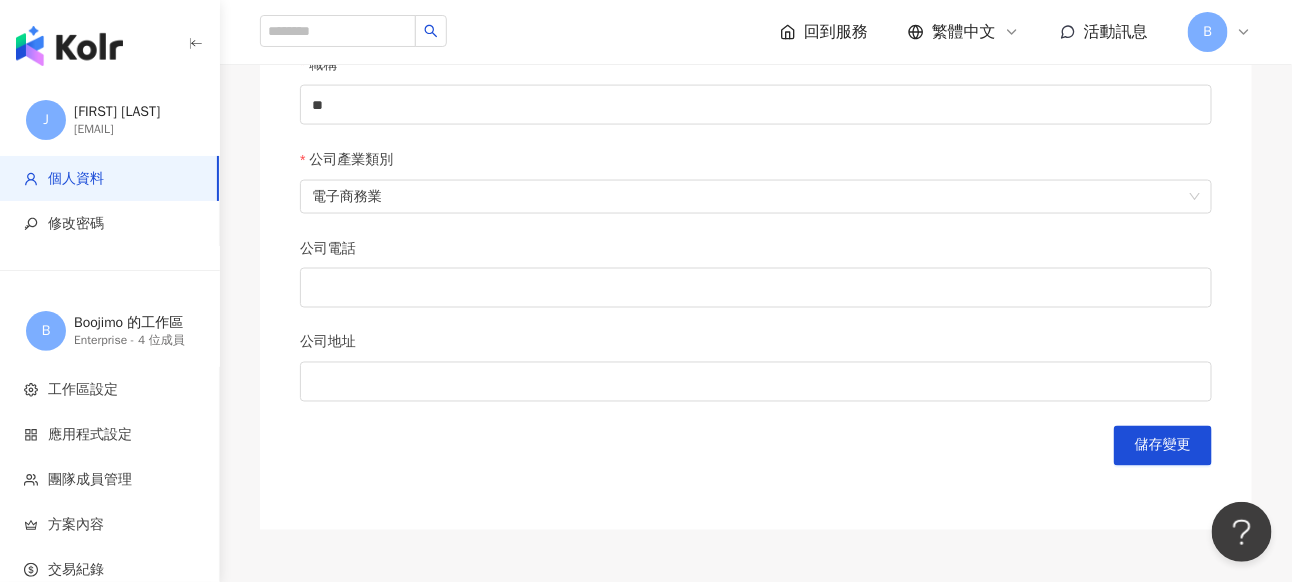 scroll, scrollTop: 1097, scrollLeft: 0, axis: vertical 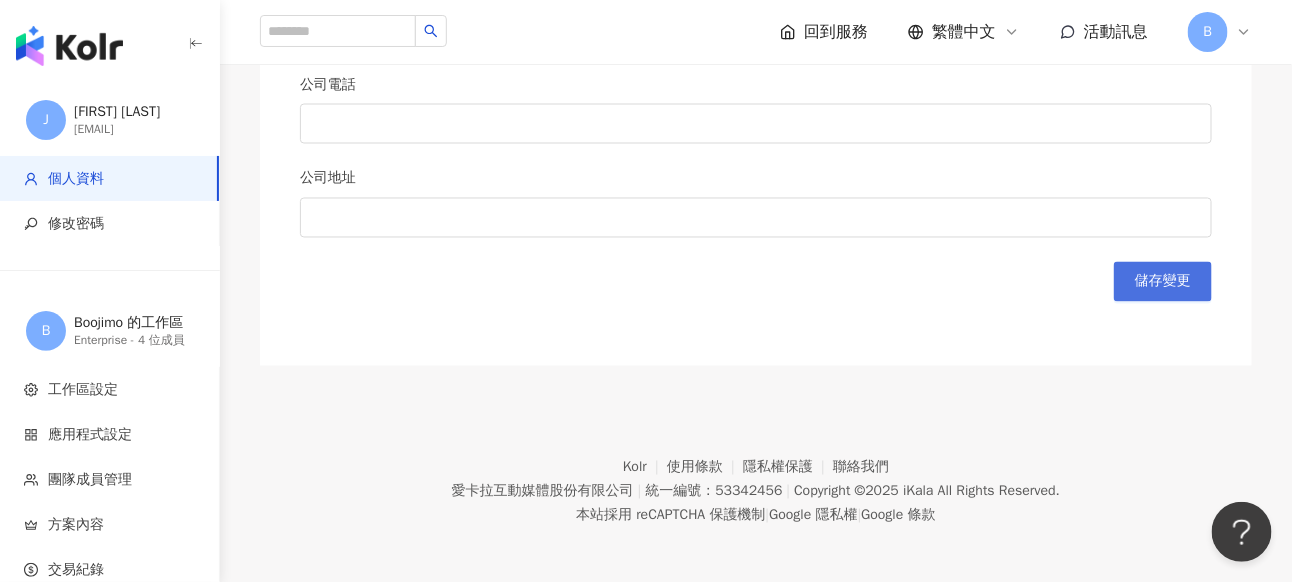 click on "儲存變更" at bounding box center (1163, 282) 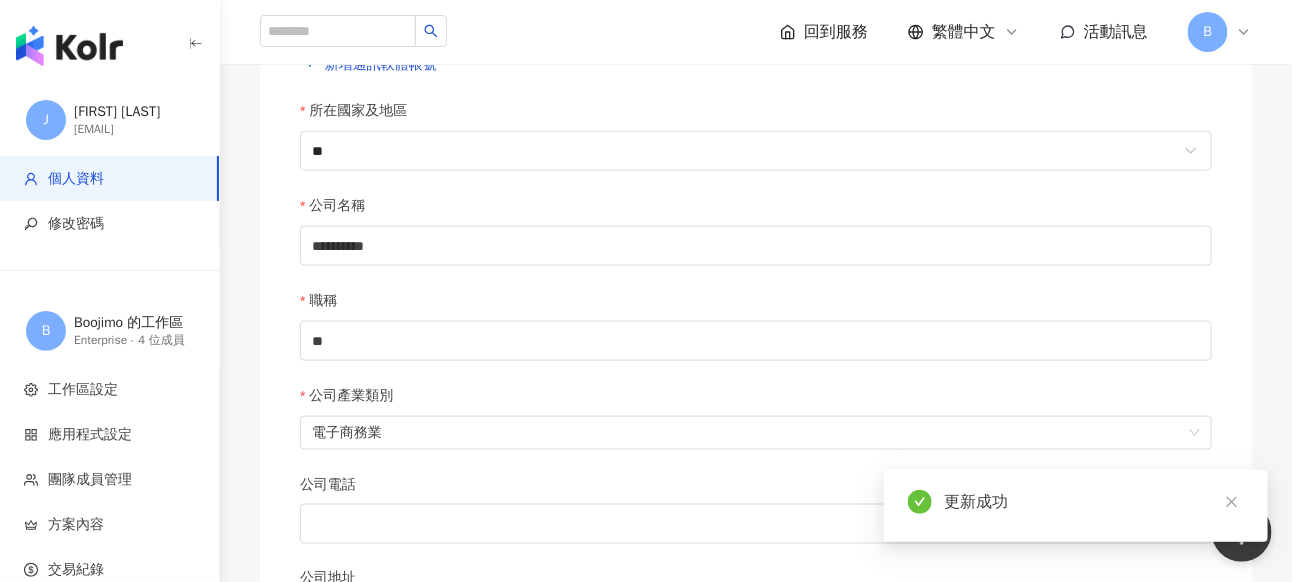 scroll, scrollTop: 797, scrollLeft: 0, axis: vertical 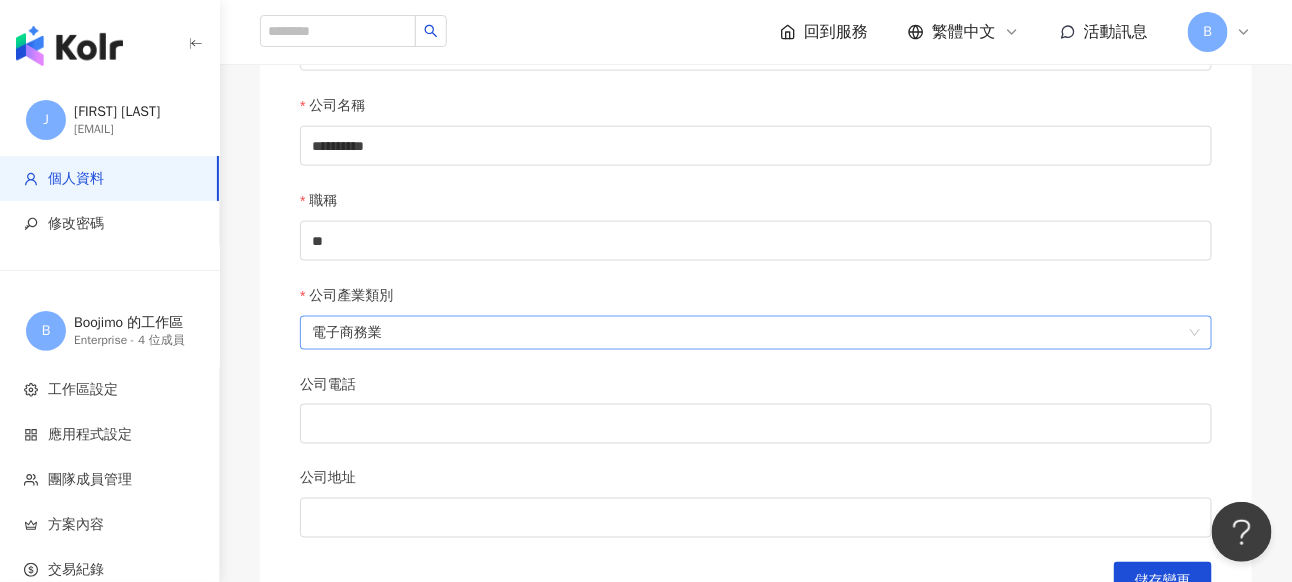 click on "電子商務業" at bounding box center (756, 333) 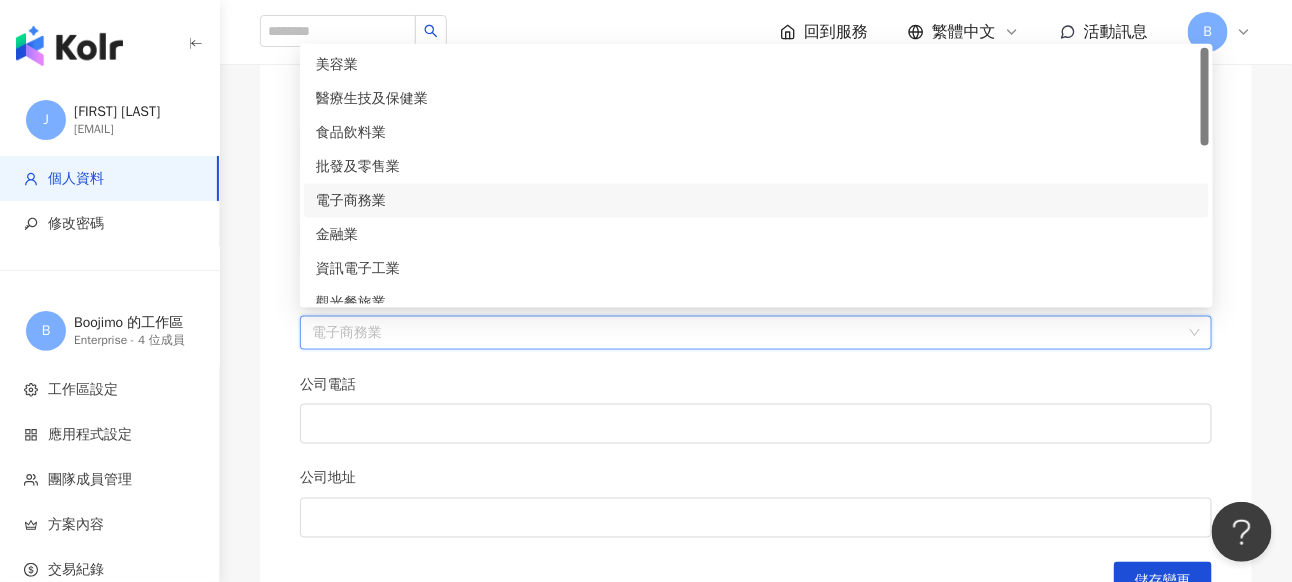 drag, startPoint x: 474, startPoint y: 381, endPoint x: 455, endPoint y: 394, distance: 23.021729 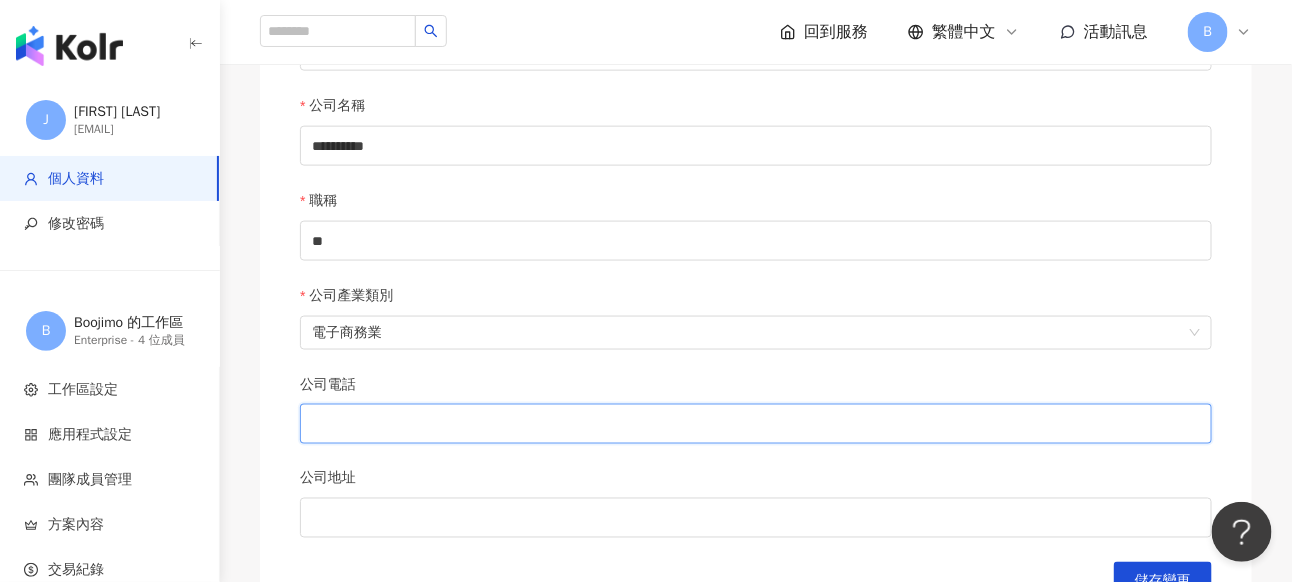 click on "公司電話" at bounding box center (756, 424) 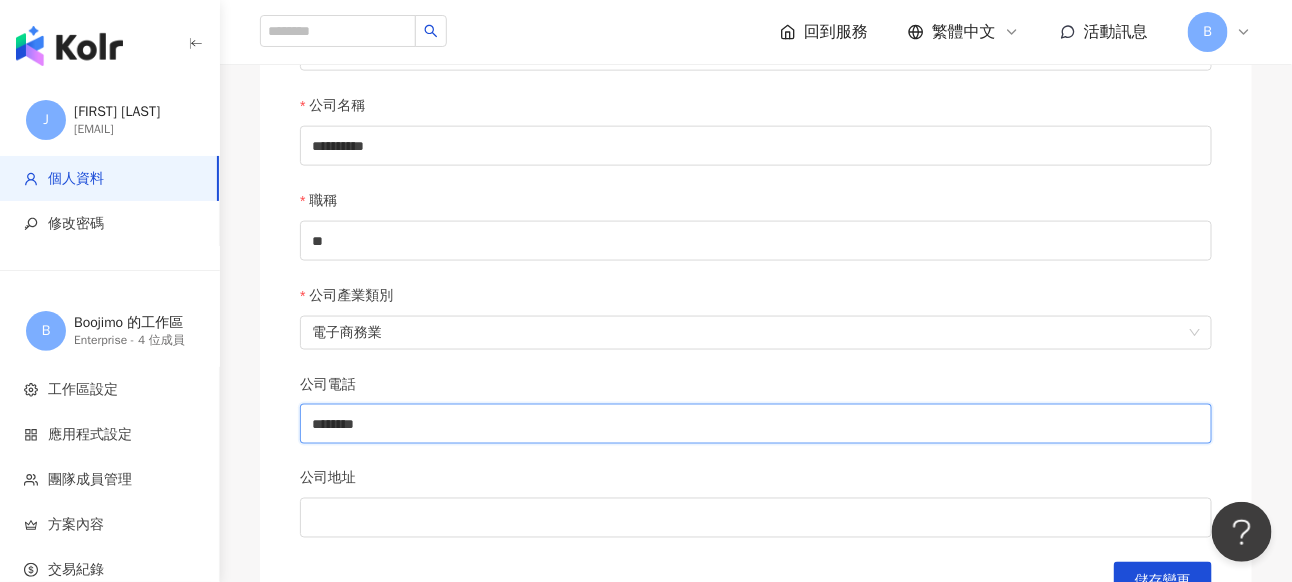 click on "********" at bounding box center (756, 424) 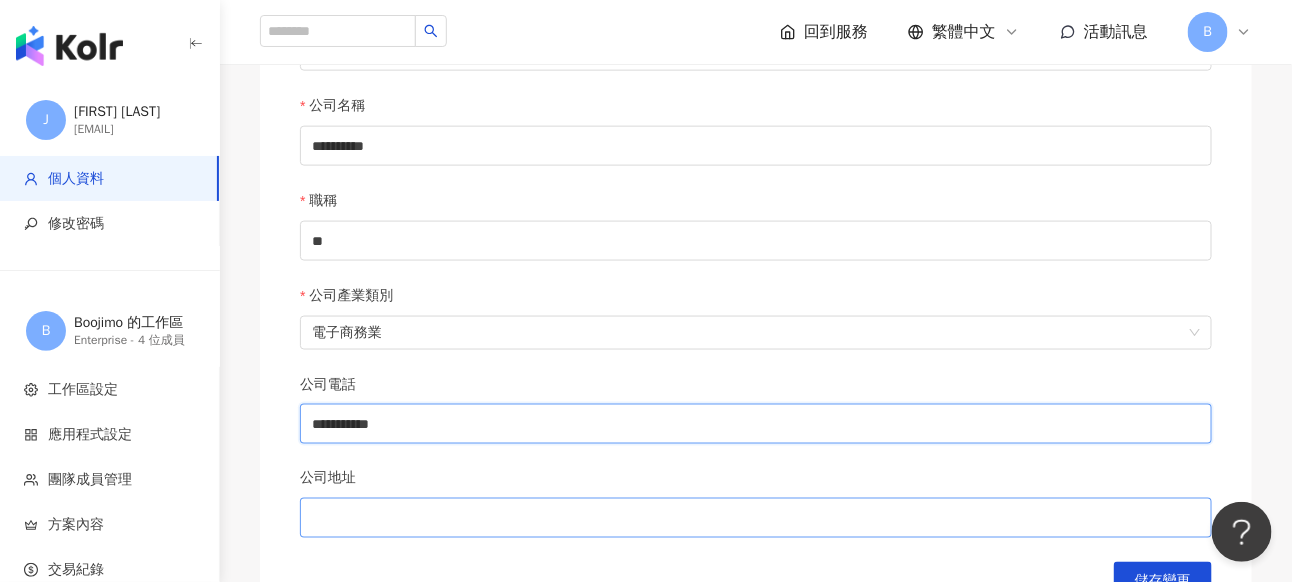 type on "**********" 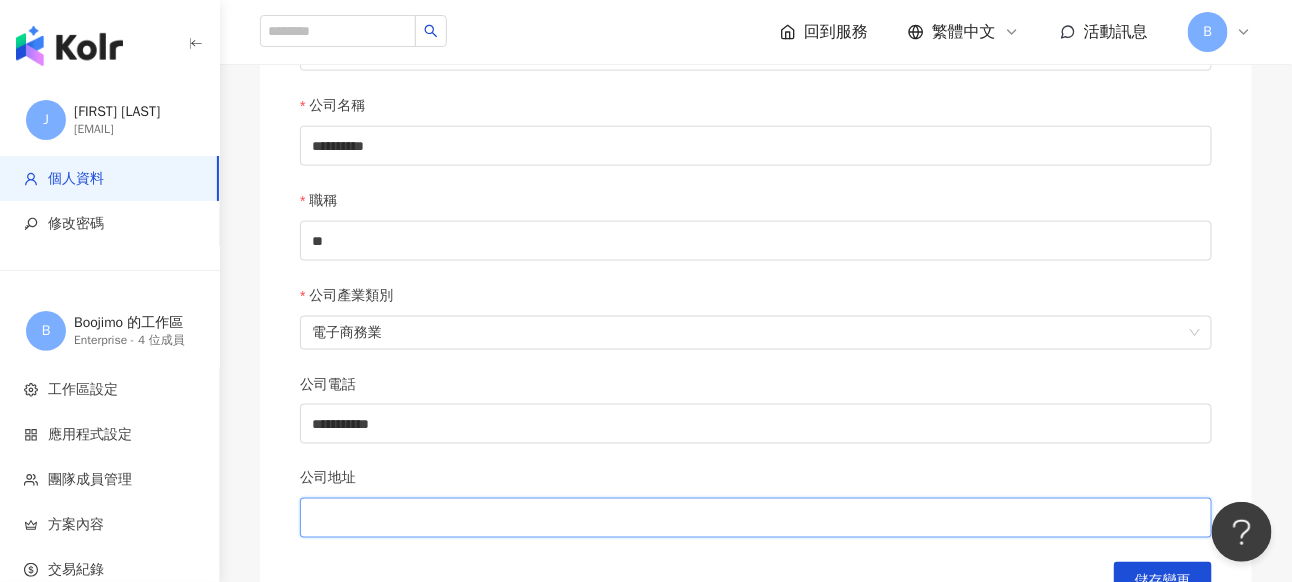 click on "公司地址" at bounding box center (756, 518) 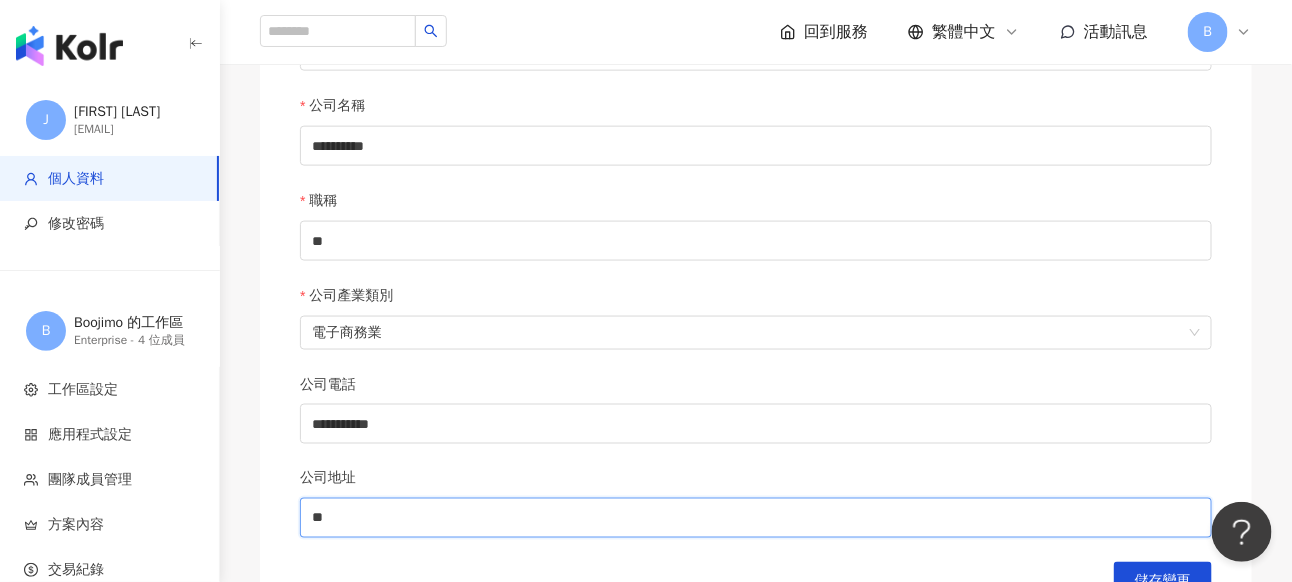 type on "*" 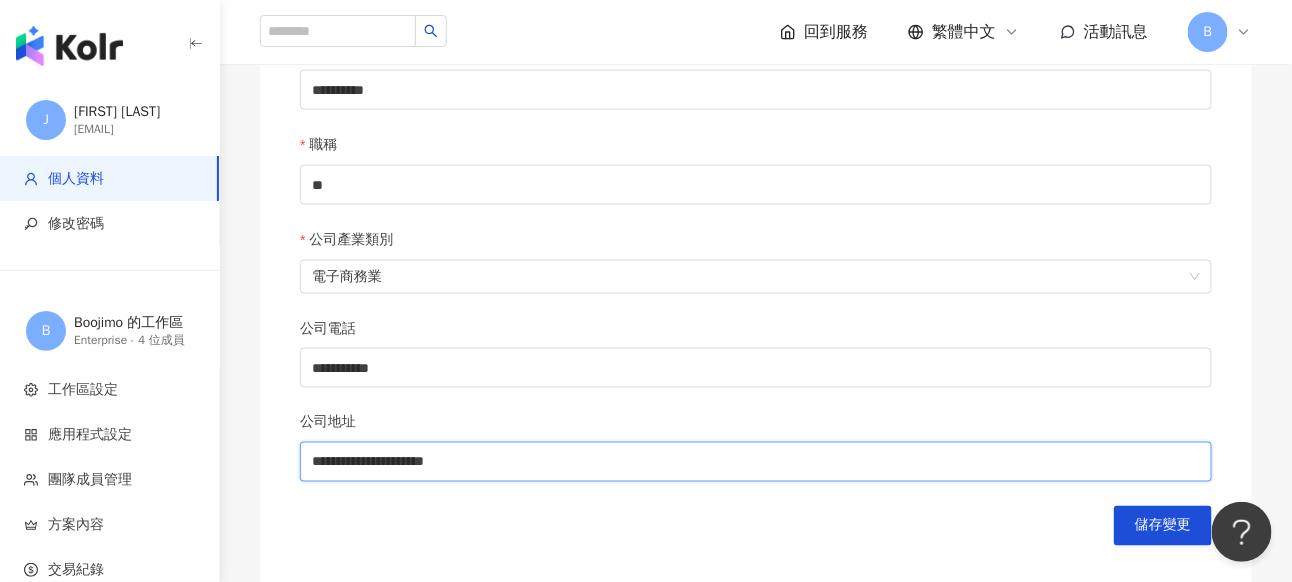 scroll, scrollTop: 897, scrollLeft: 0, axis: vertical 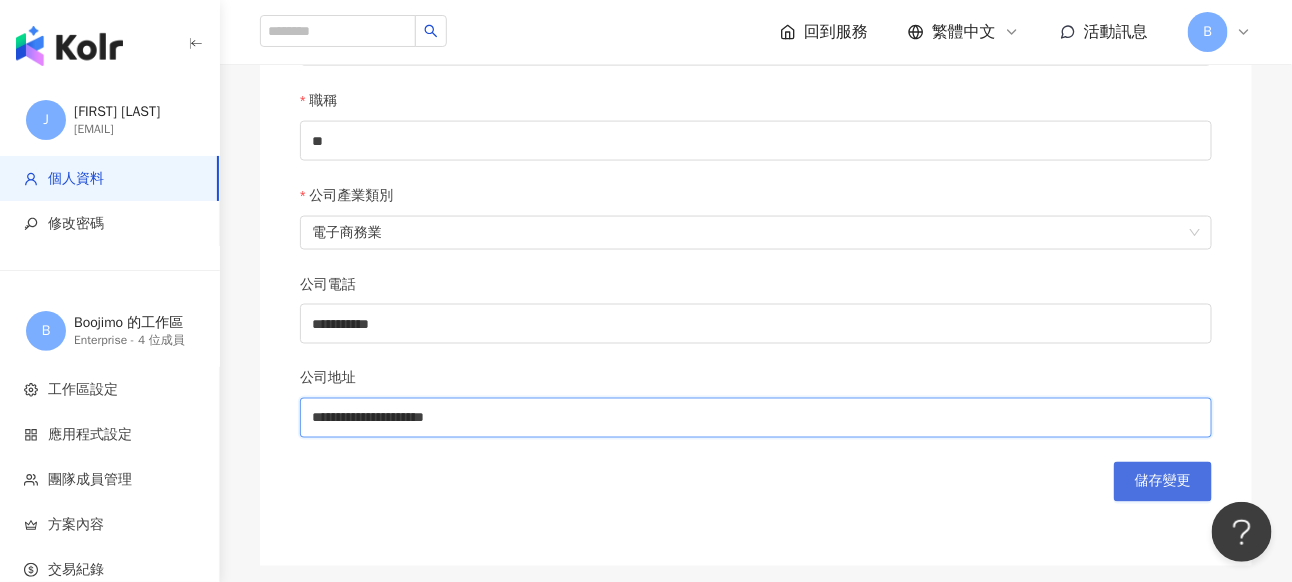type on "**********" 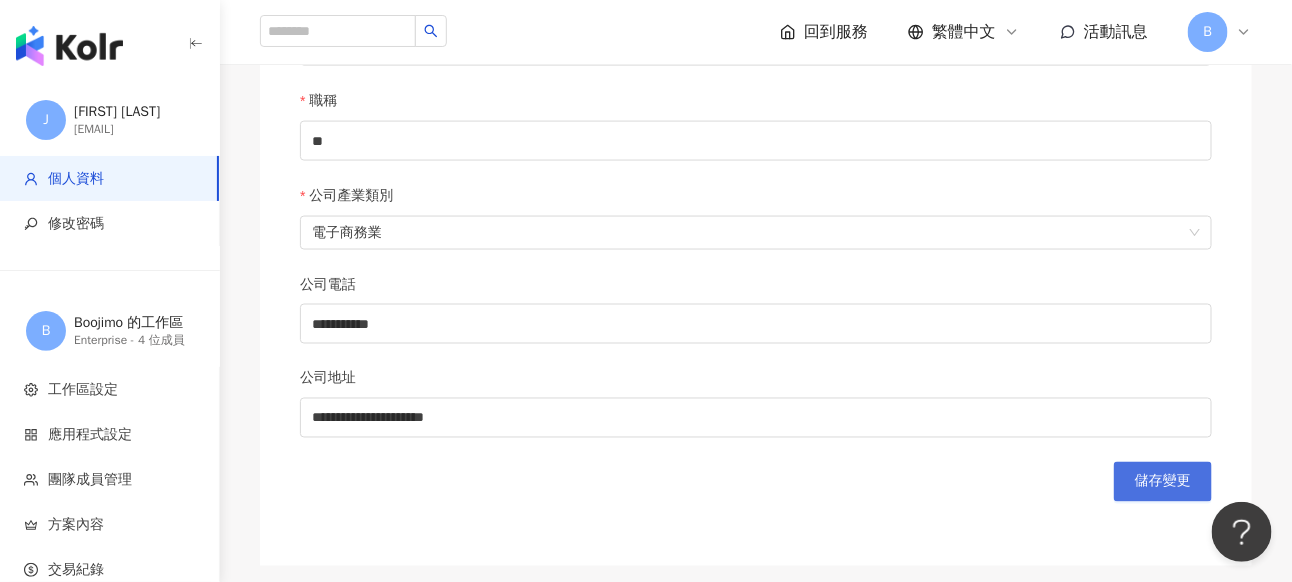 click on "儲存變更" at bounding box center [1163, 482] 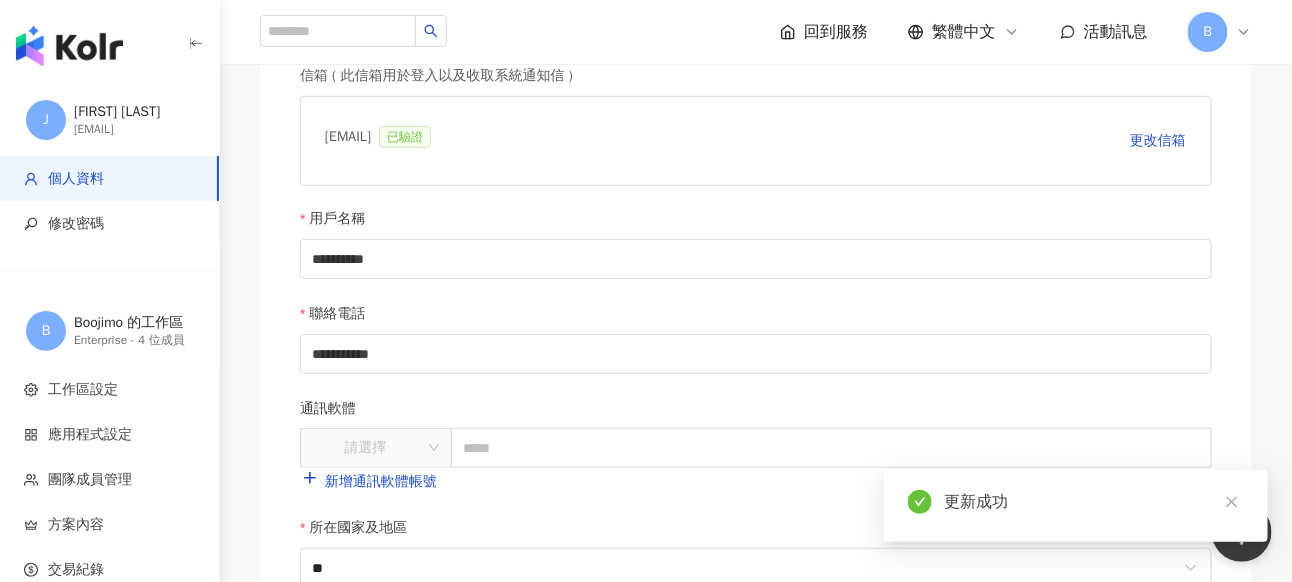 scroll, scrollTop: 197, scrollLeft: 0, axis: vertical 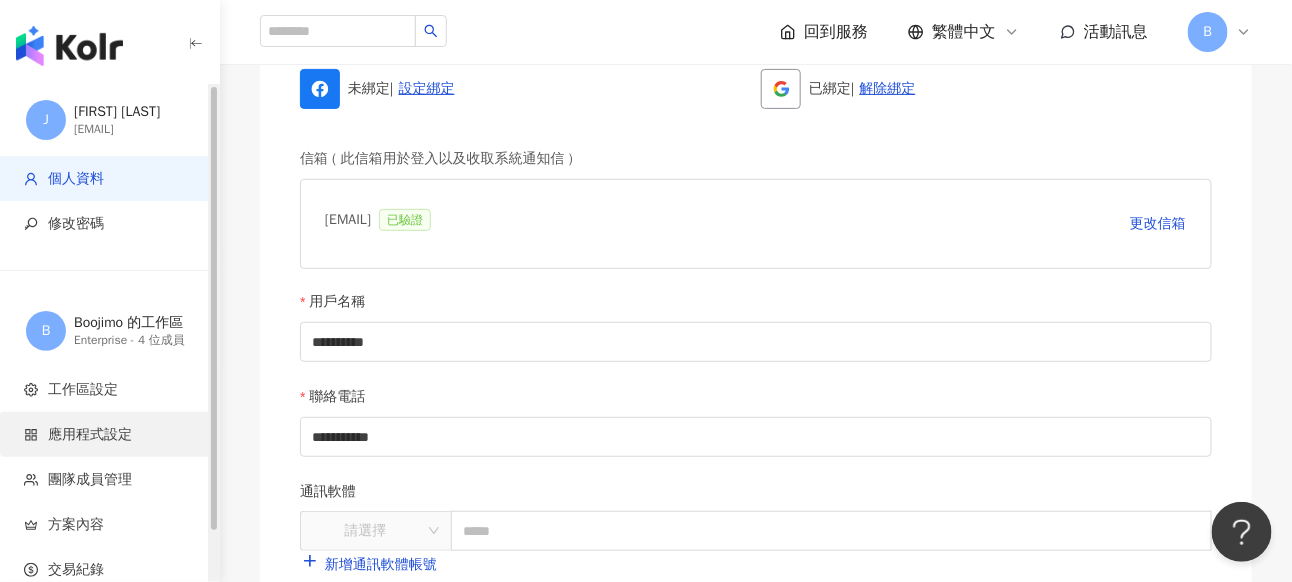 click on "應用程式設定" at bounding box center (90, 435) 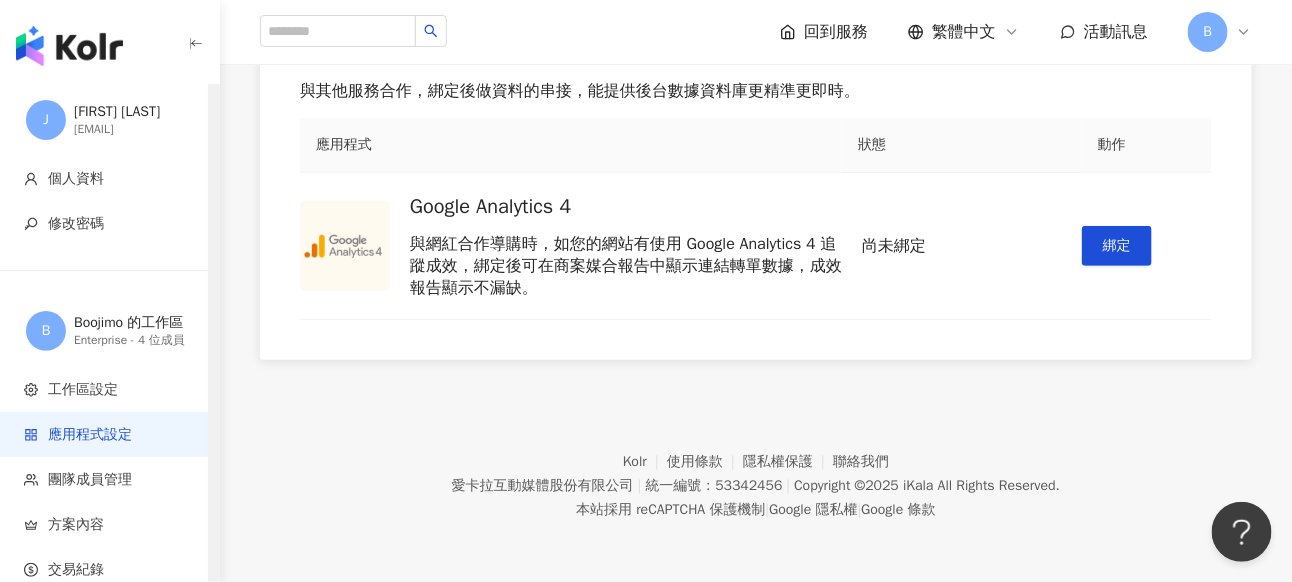 scroll, scrollTop: 0, scrollLeft: 0, axis: both 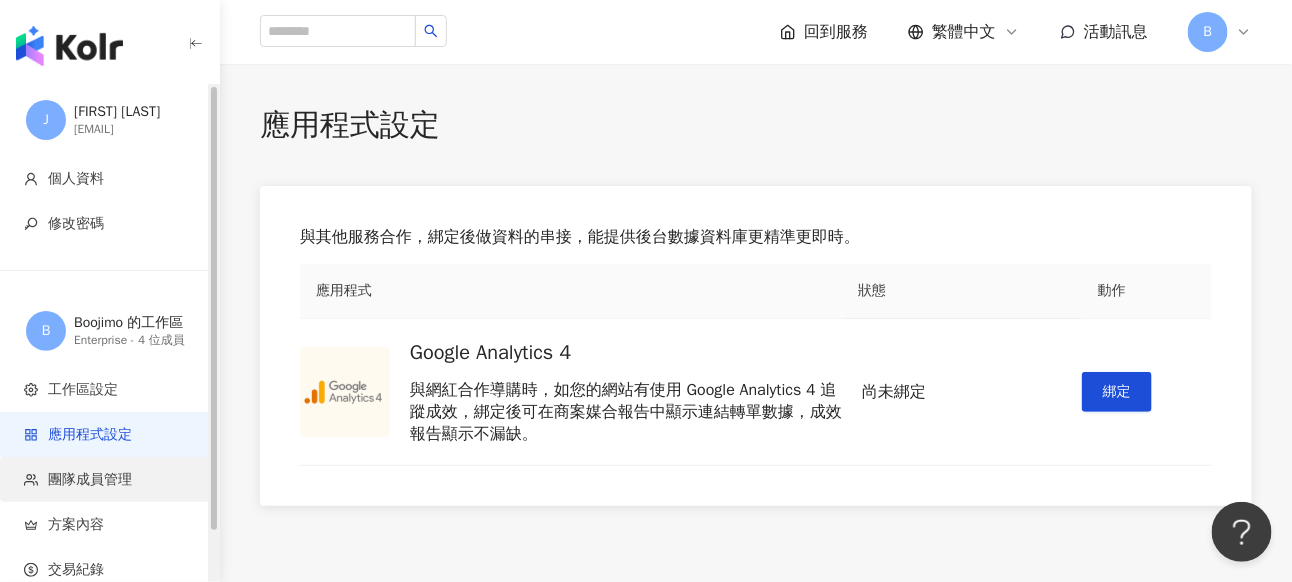 click on "團隊成員管理" at bounding box center (90, 480) 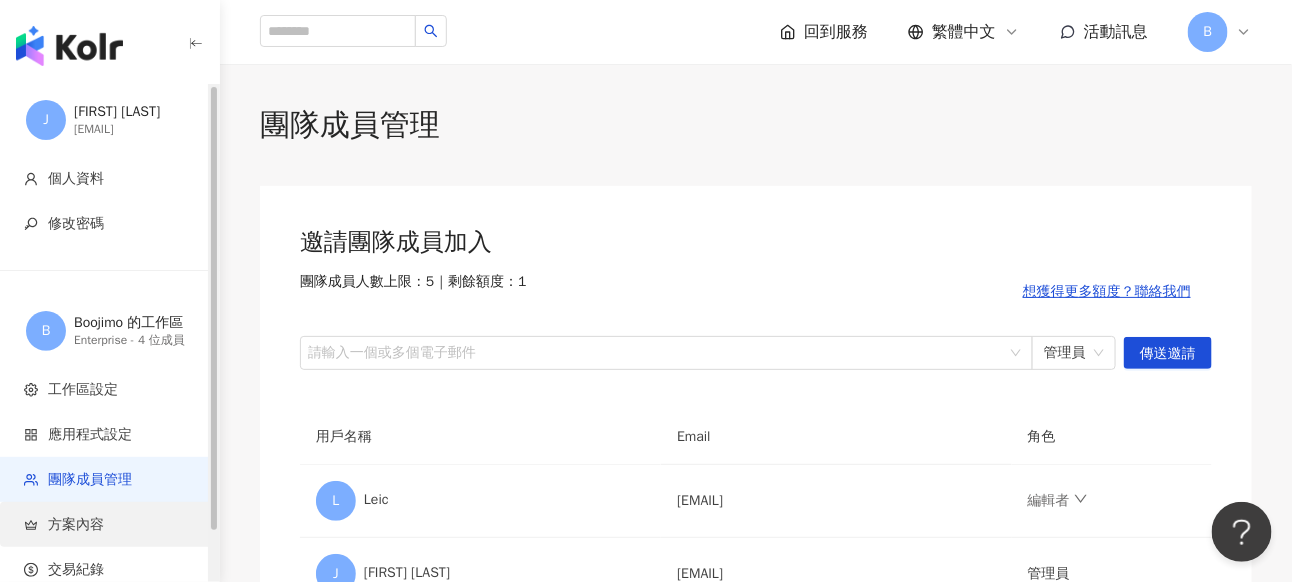 click on "方案內容" at bounding box center [76, 525] 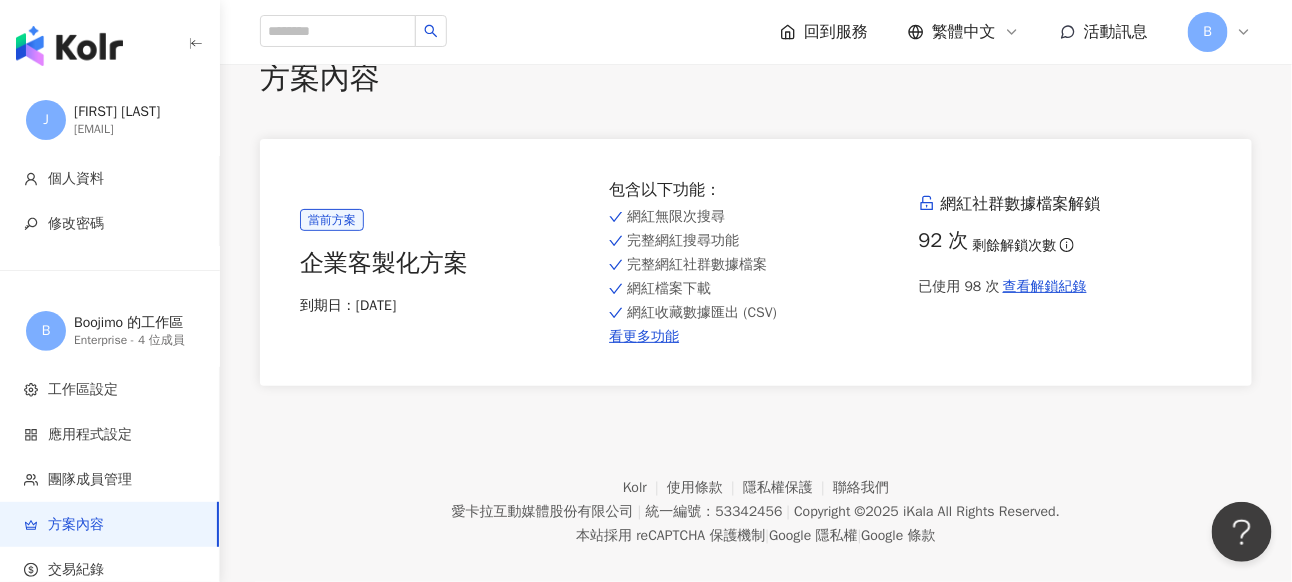scroll, scrollTop: 91, scrollLeft: 0, axis: vertical 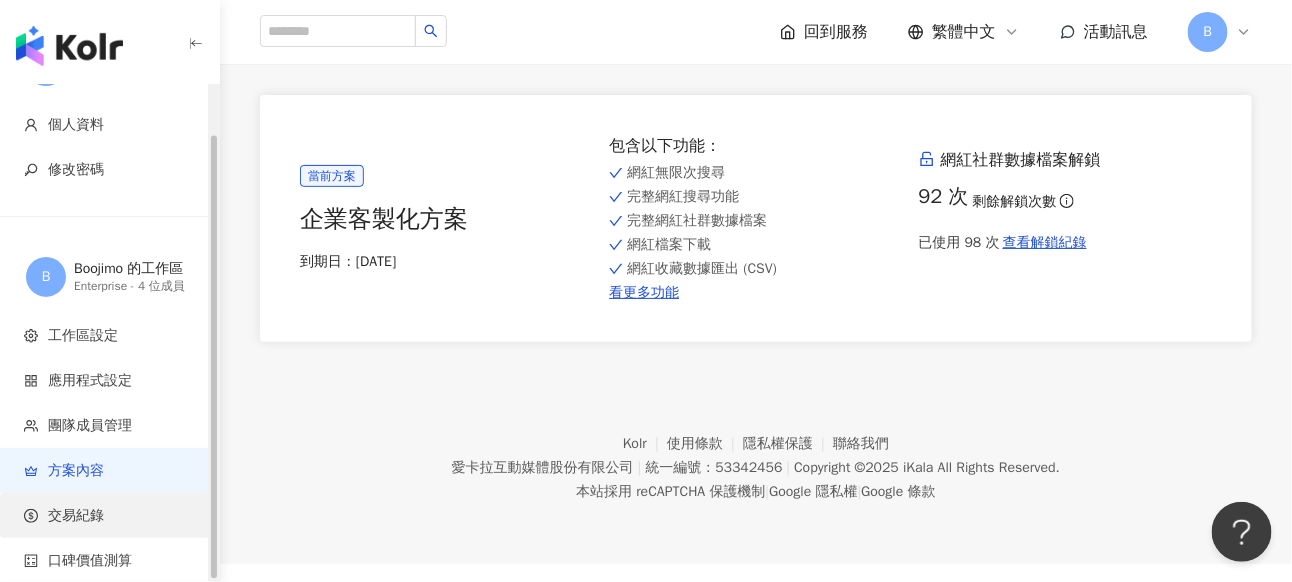 click on "交易紀錄" at bounding box center [113, 516] 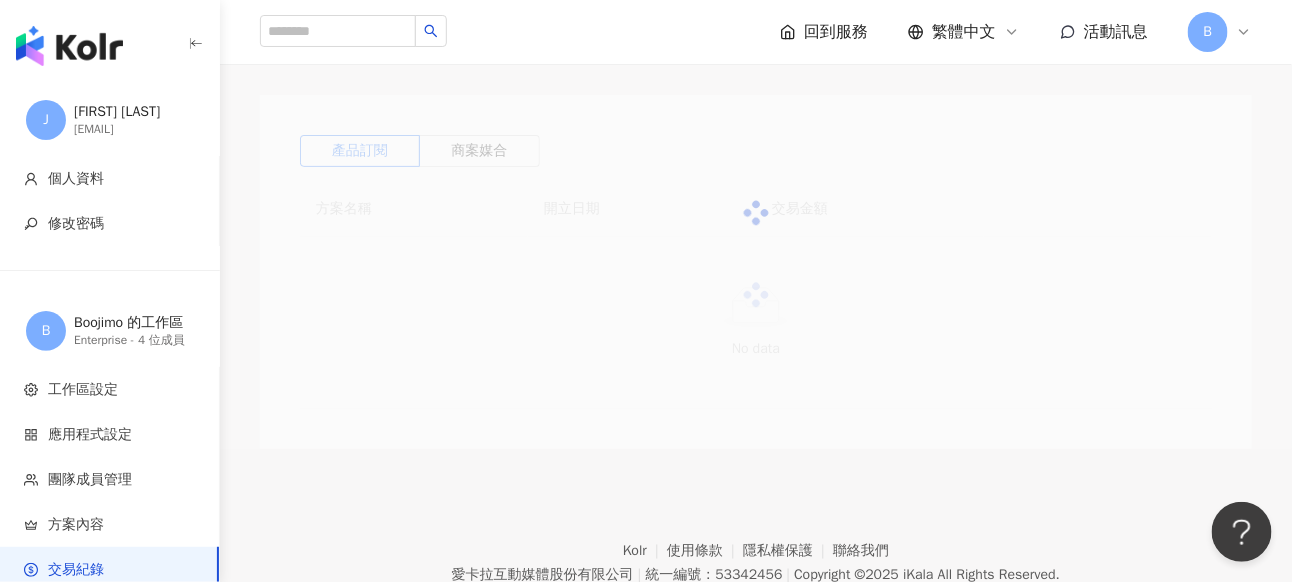scroll, scrollTop: 0, scrollLeft: 0, axis: both 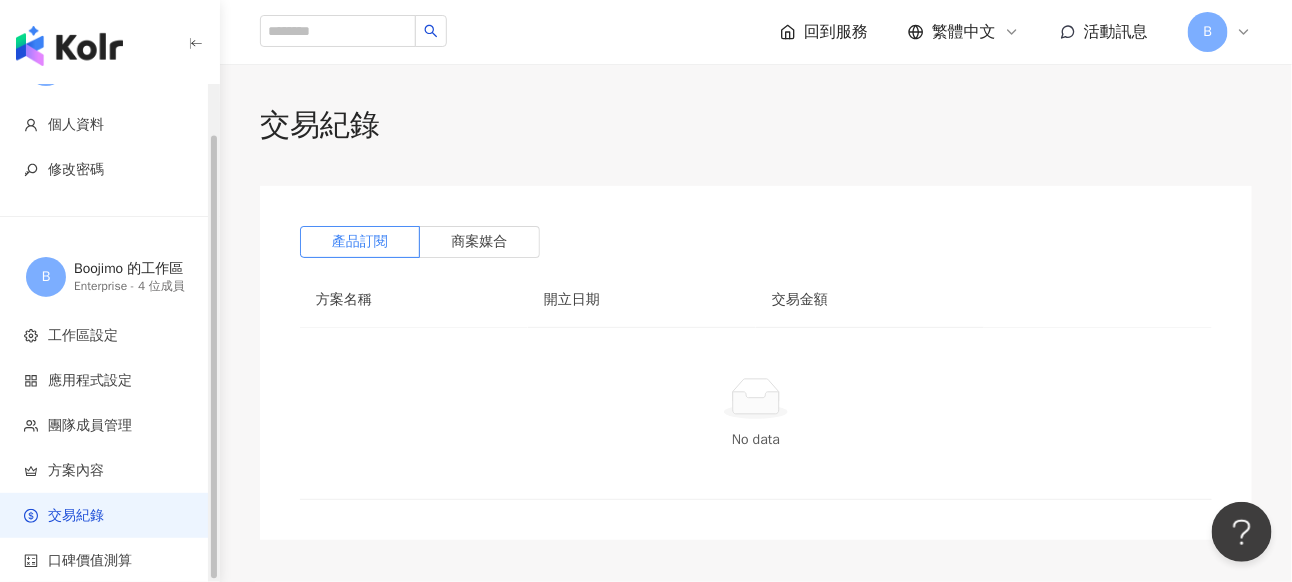 click on "交易紀錄" at bounding box center (112, 516) 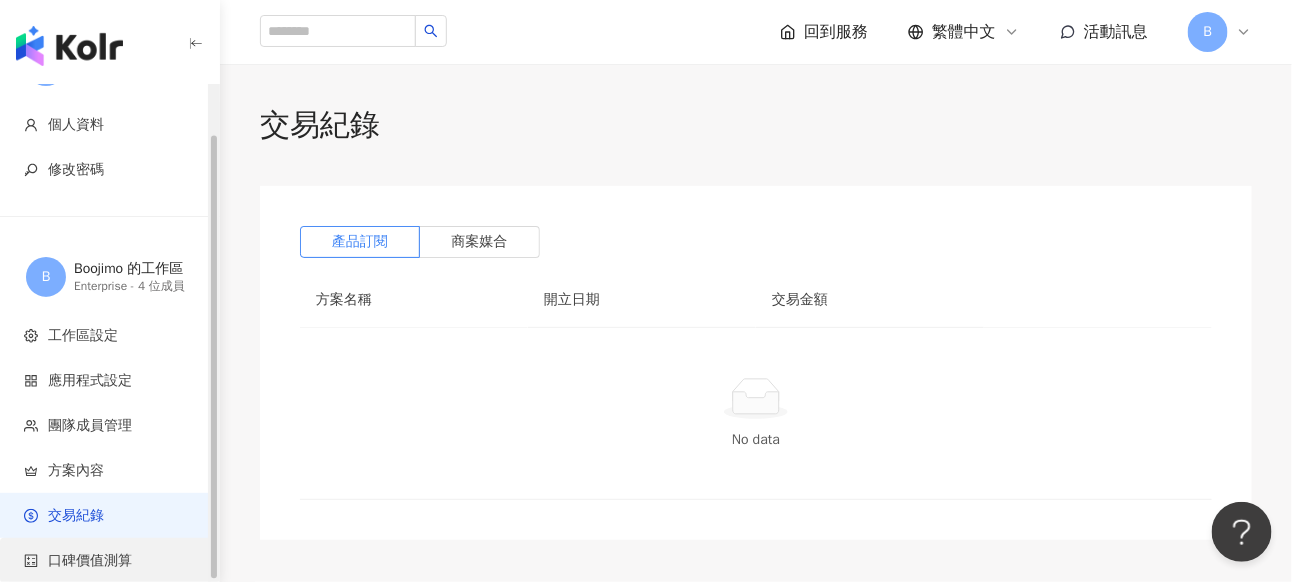 click on "口碑價值測算" at bounding box center (113, 561) 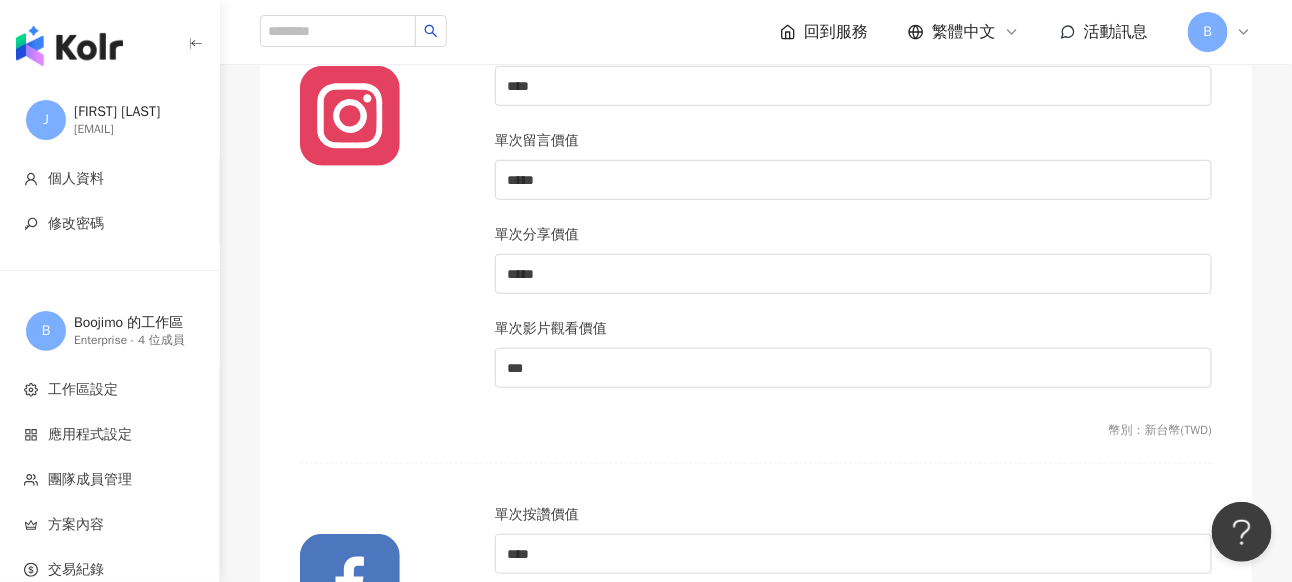 scroll, scrollTop: 400, scrollLeft: 0, axis: vertical 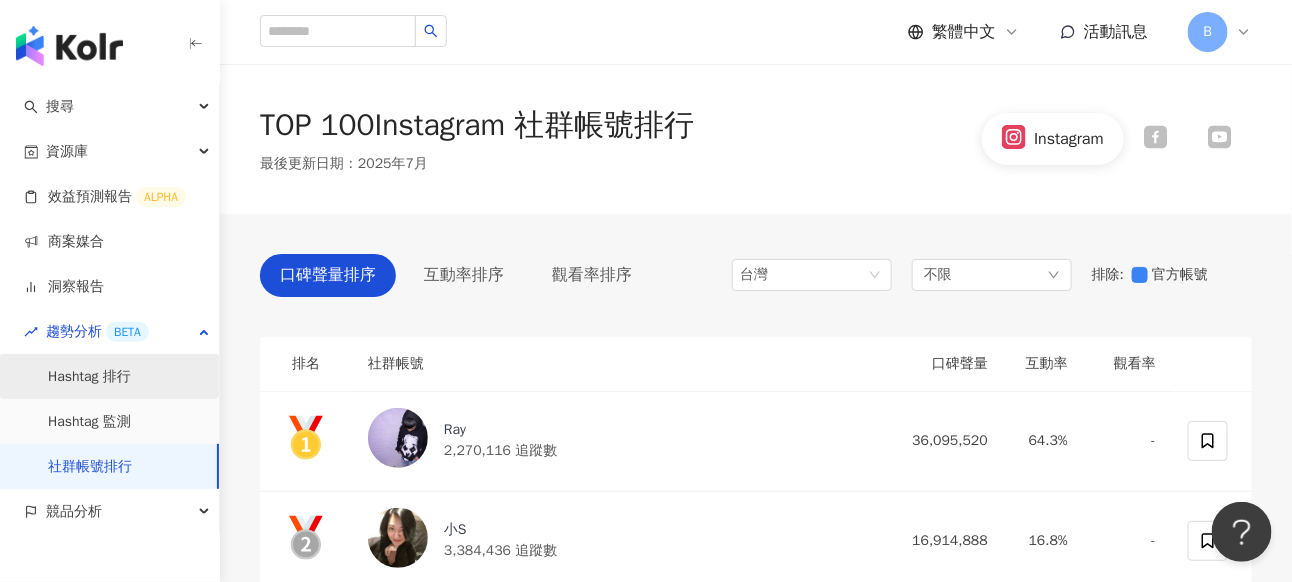 click on "Hashtag 排行" at bounding box center (89, 377) 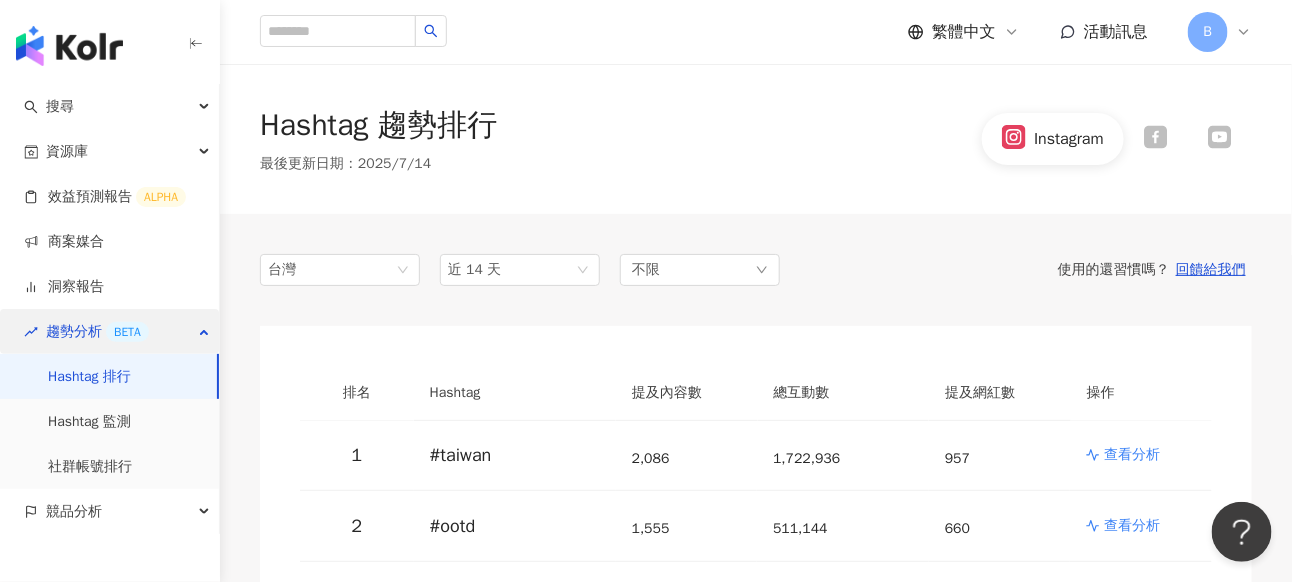 click on "BETA" at bounding box center (127, 332) 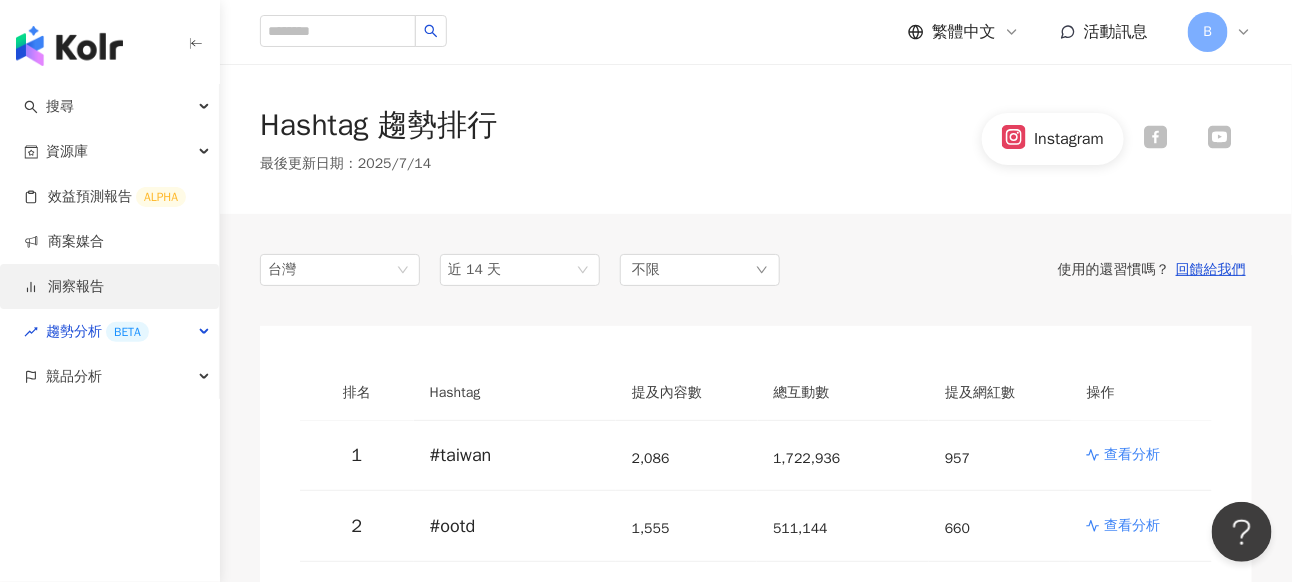 click on "洞察報告" at bounding box center [64, 287] 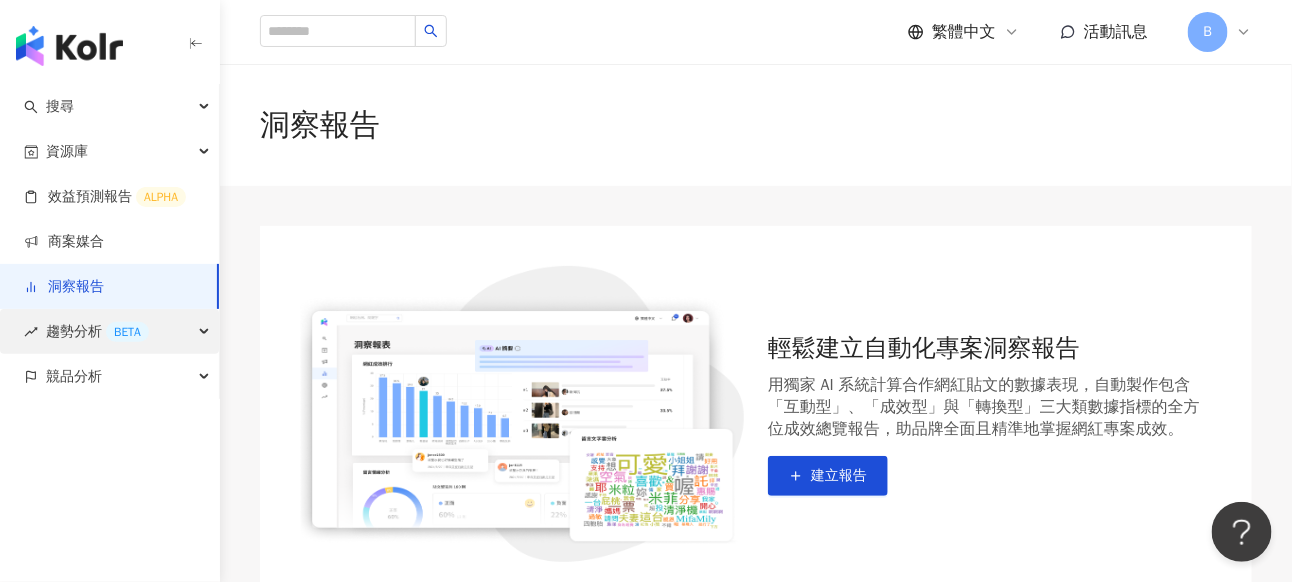 click on "趨勢分析 BETA" at bounding box center [97, 331] 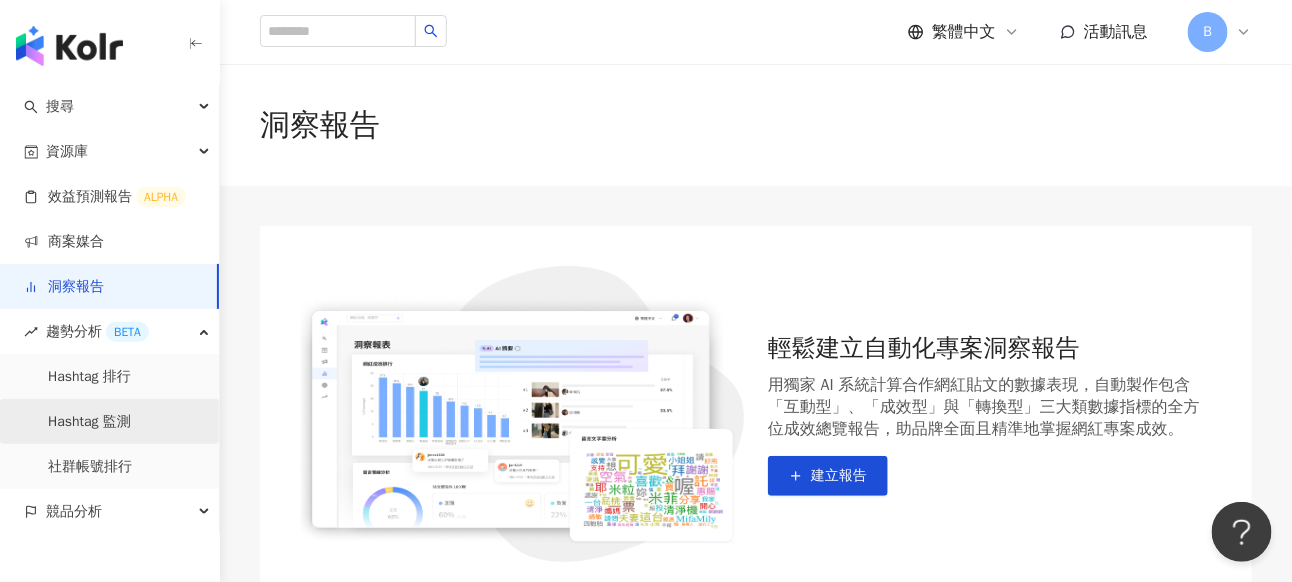 click on "Hashtag 監測" at bounding box center [89, 422] 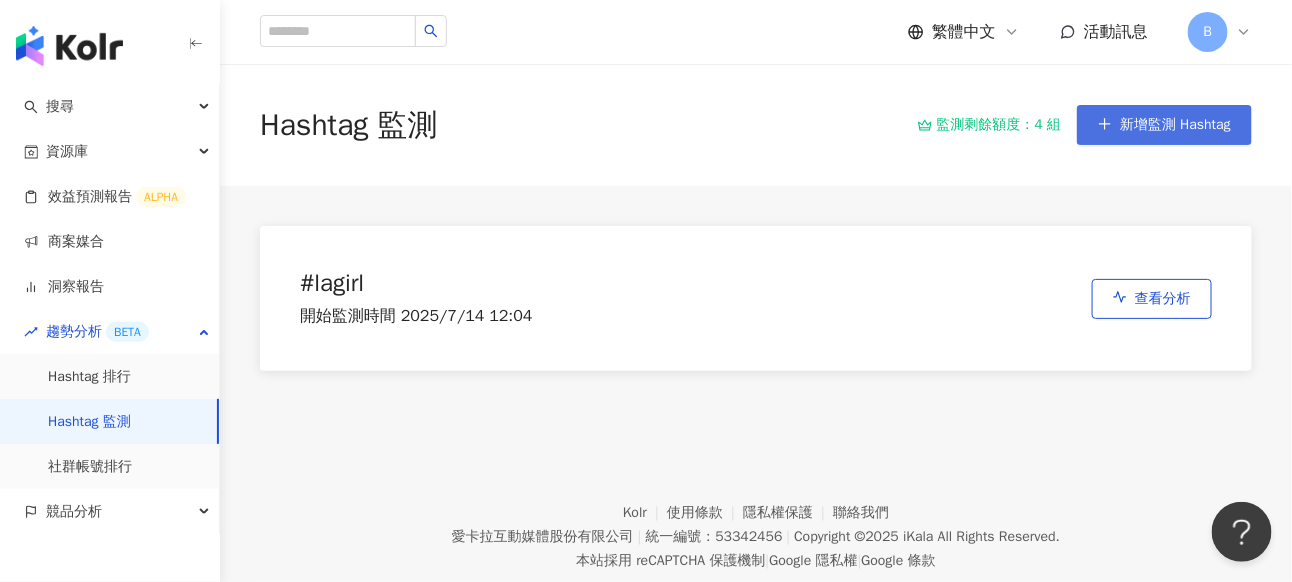 click on "新增監測 Hashtag" at bounding box center (1175, 125) 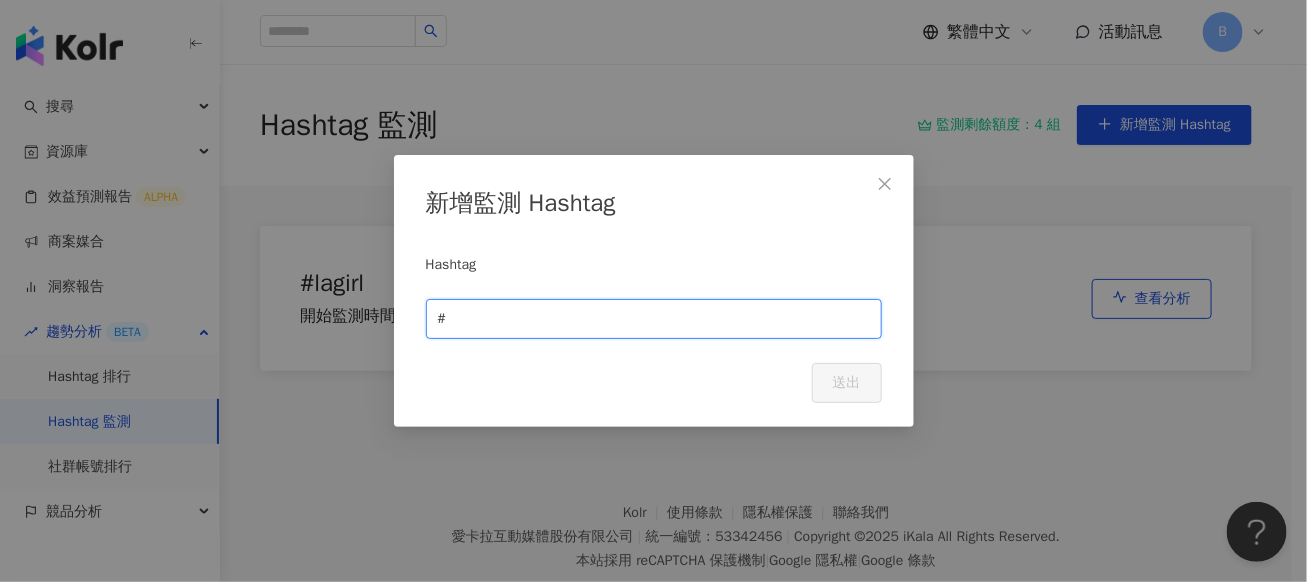 click at bounding box center [660, 319] 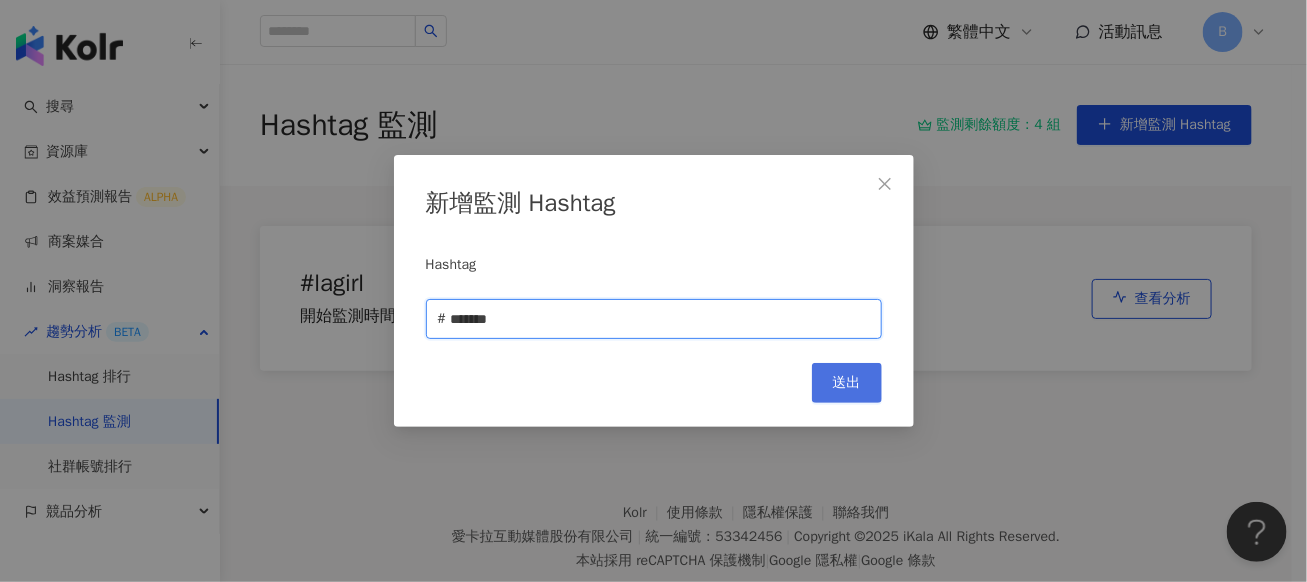 type on "*******" 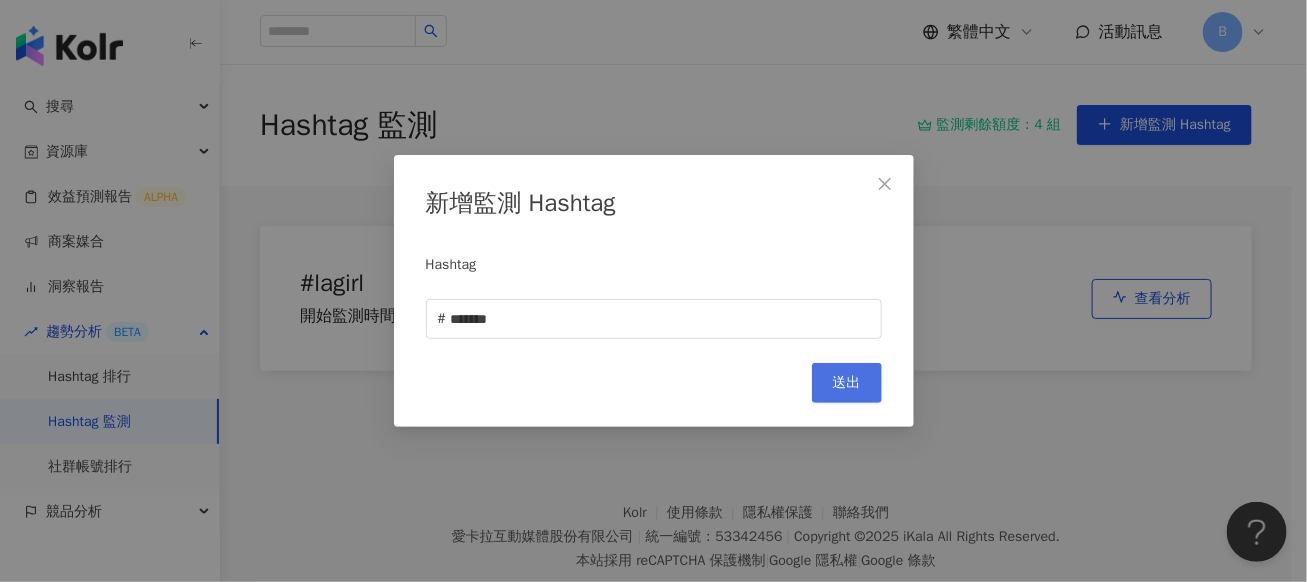 click on "送出" at bounding box center [847, 383] 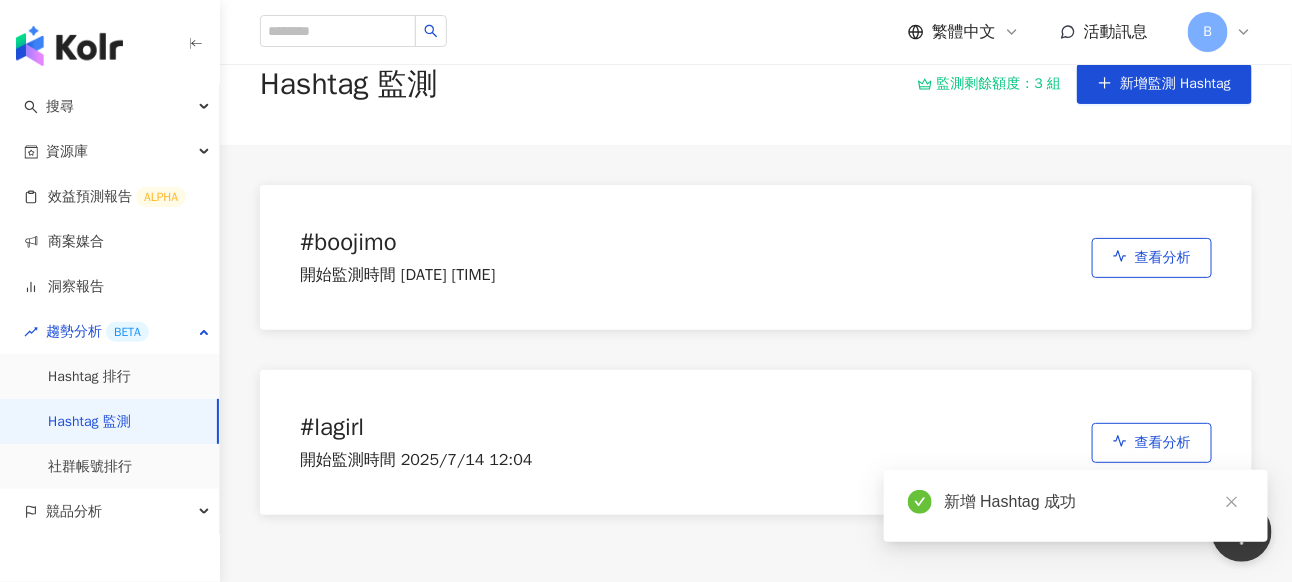 scroll, scrollTop: 100, scrollLeft: 0, axis: vertical 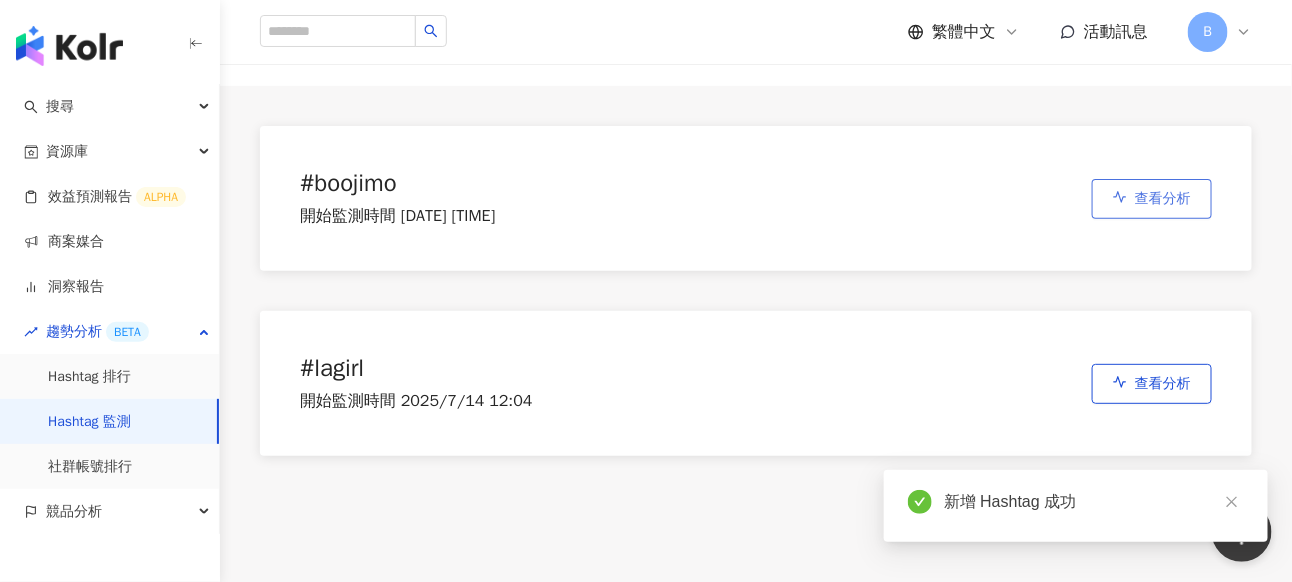 click on "查看分析" at bounding box center [1163, 199] 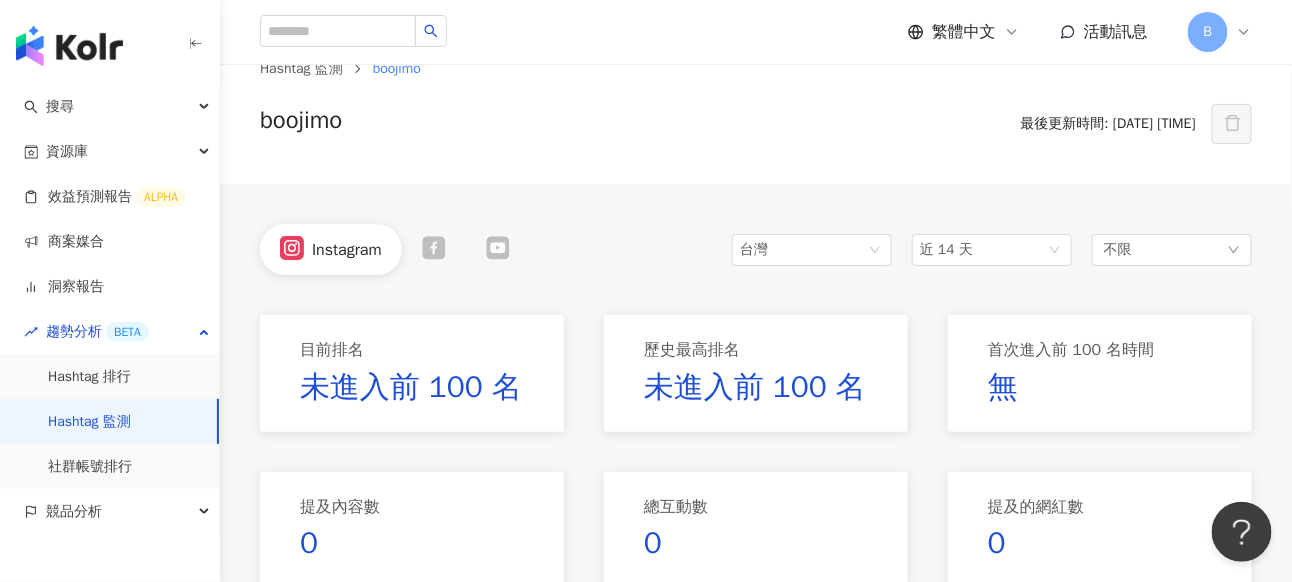 scroll, scrollTop: 0, scrollLeft: 0, axis: both 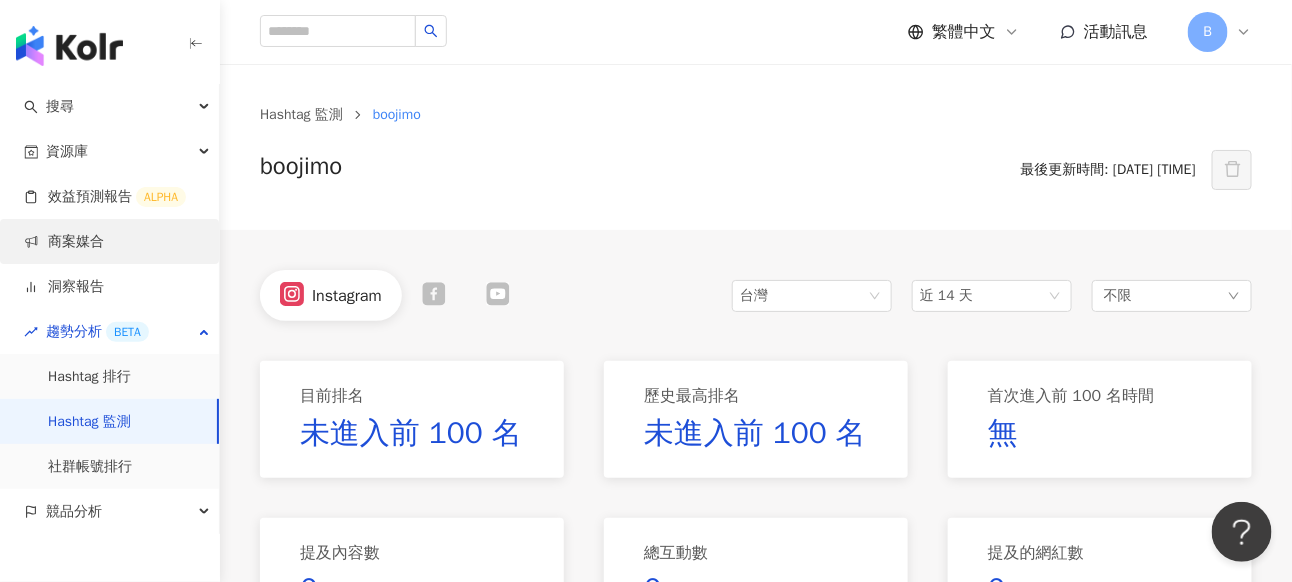 click on "商案媒合" at bounding box center [64, 242] 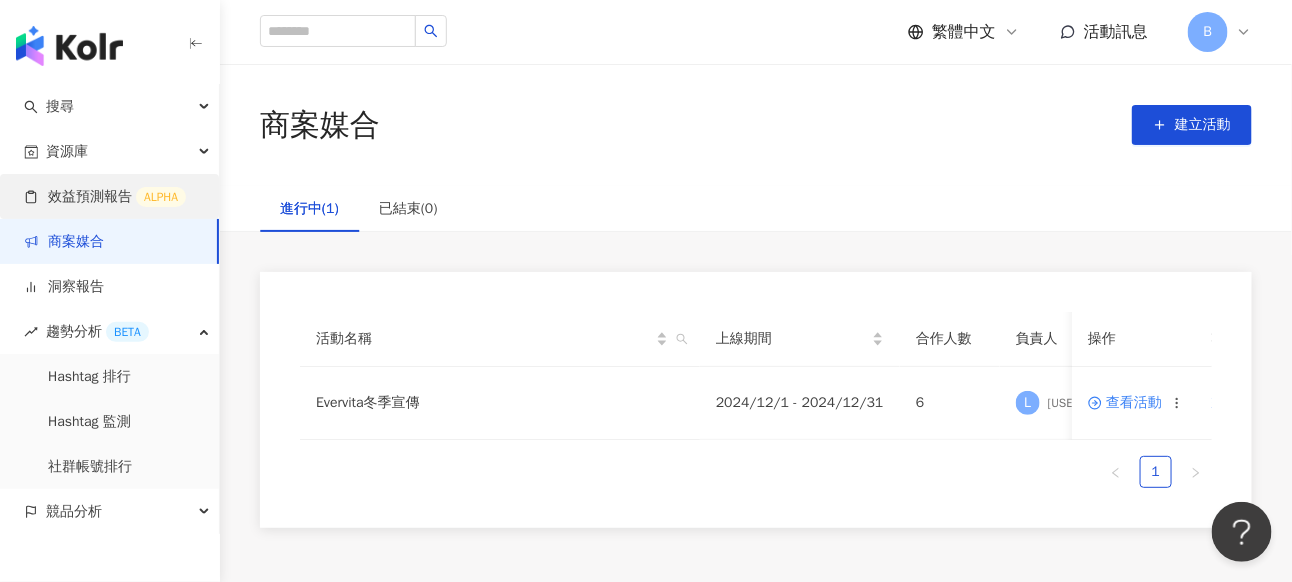 click on "效益預測報告 ALPHA" at bounding box center [105, 197] 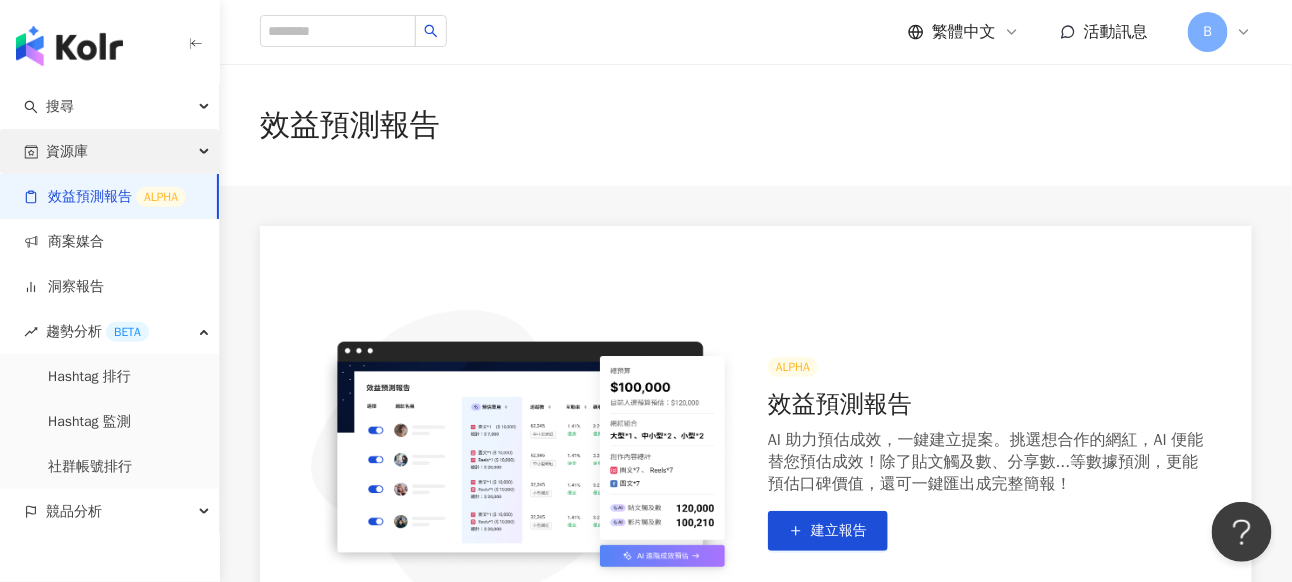 click on "資源庫" at bounding box center (109, 151) 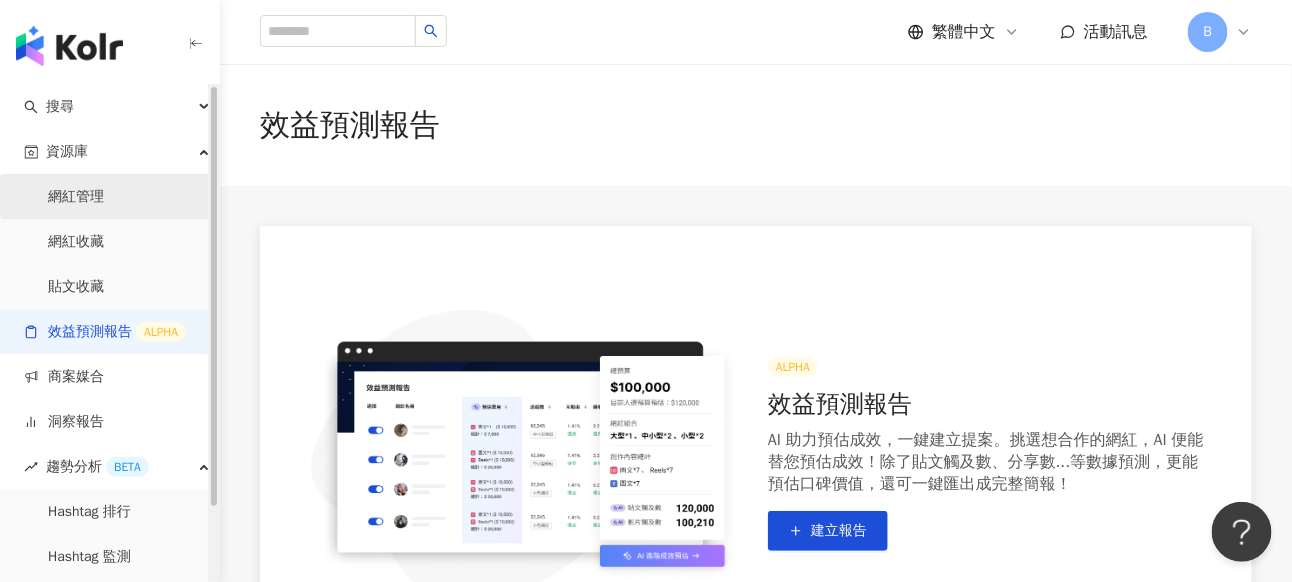 click on "網紅管理" at bounding box center [76, 197] 